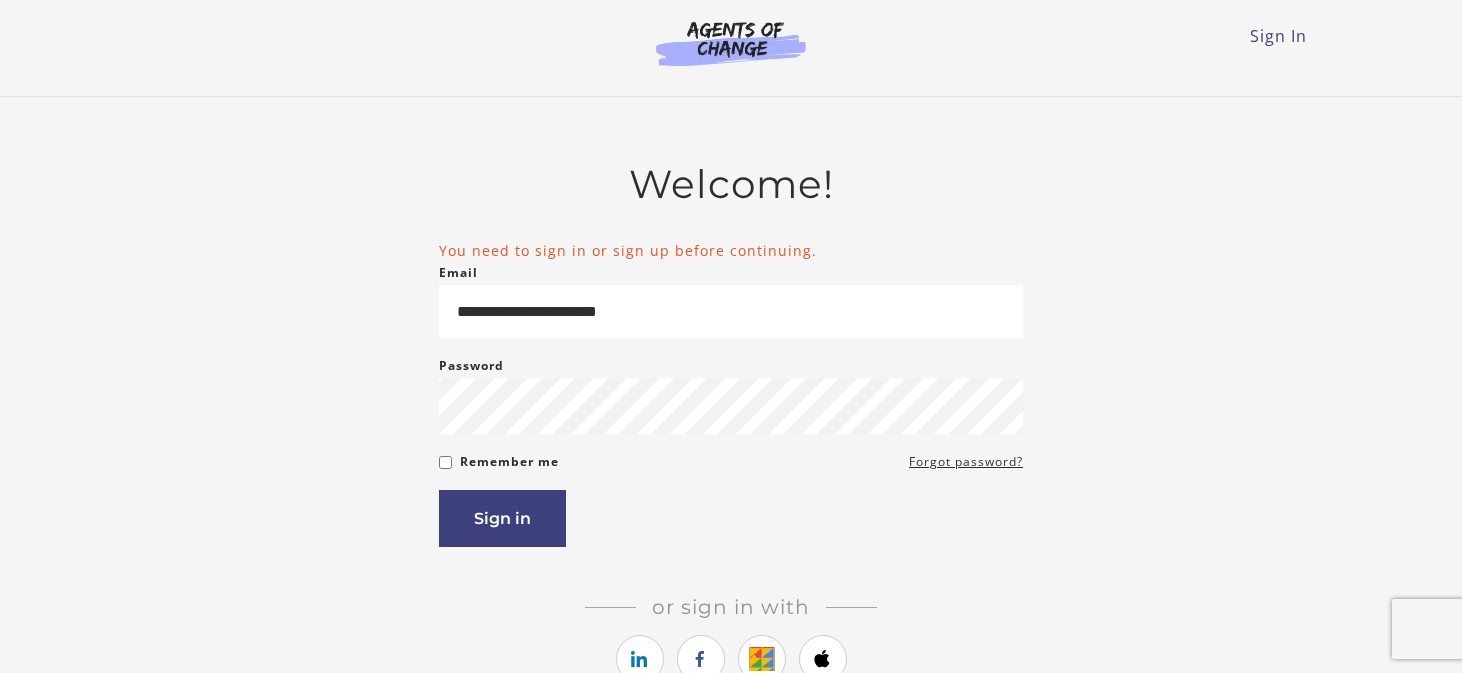 scroll, scrollTop: 0, scrollLeft: 0, axis: both 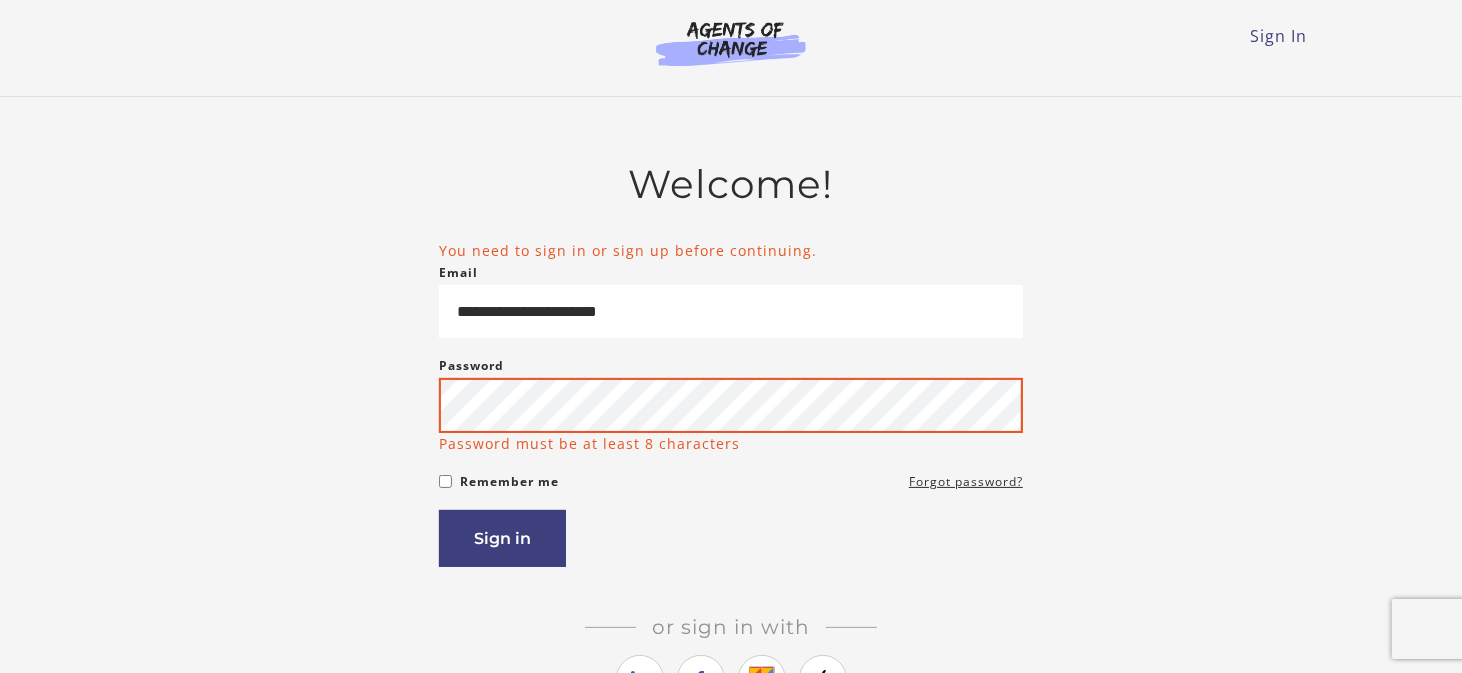 click on "Sign in" at bounding box center [502, 538] 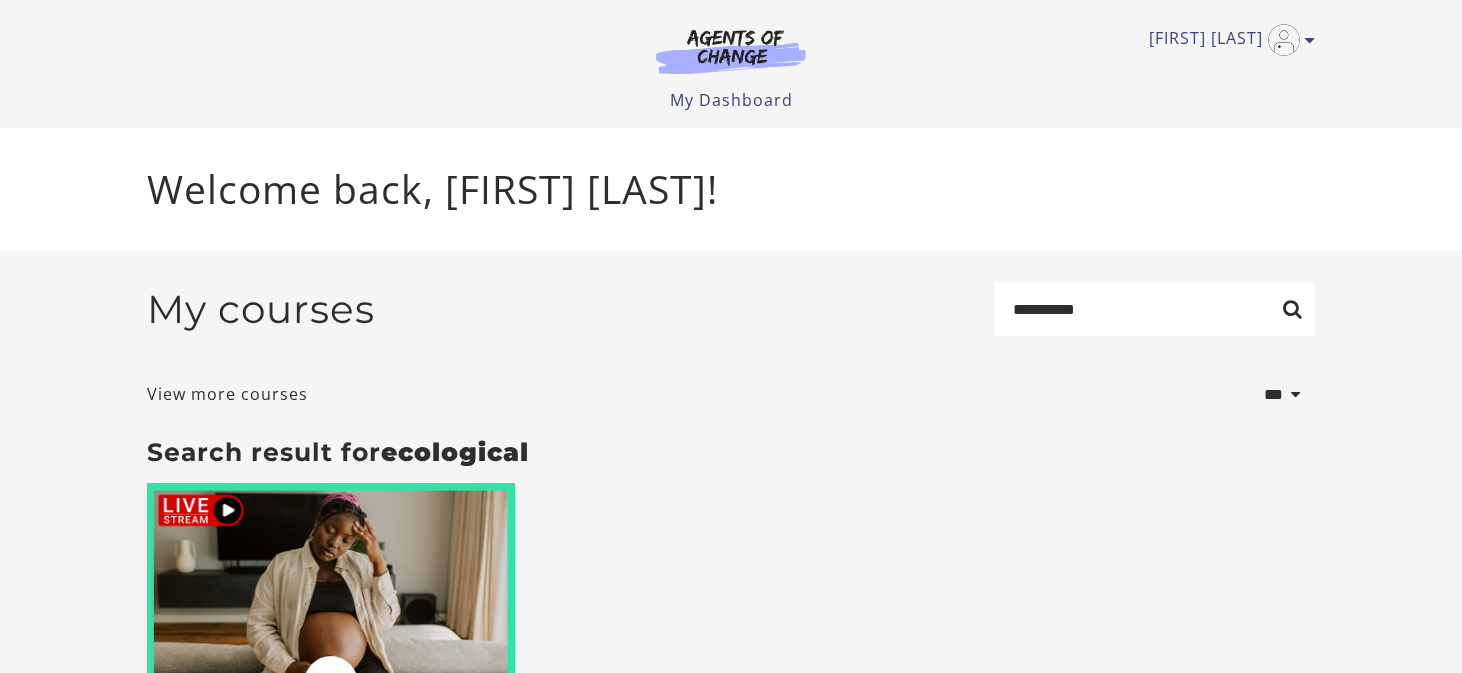 scroll, scrollTop: 0, scrollLeft: 0, axis: both 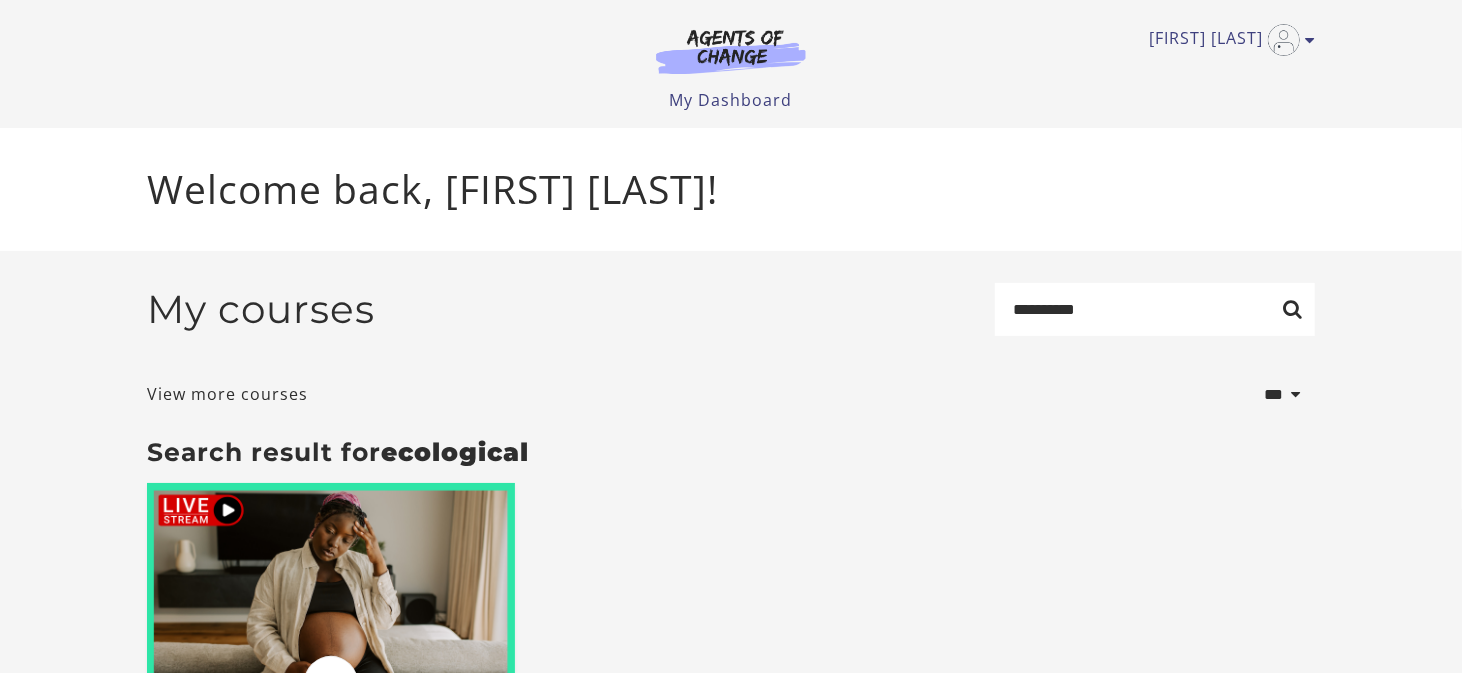 click on "Welcome back, [FIRST] [LAST]!" at bounding box center [731, 189] 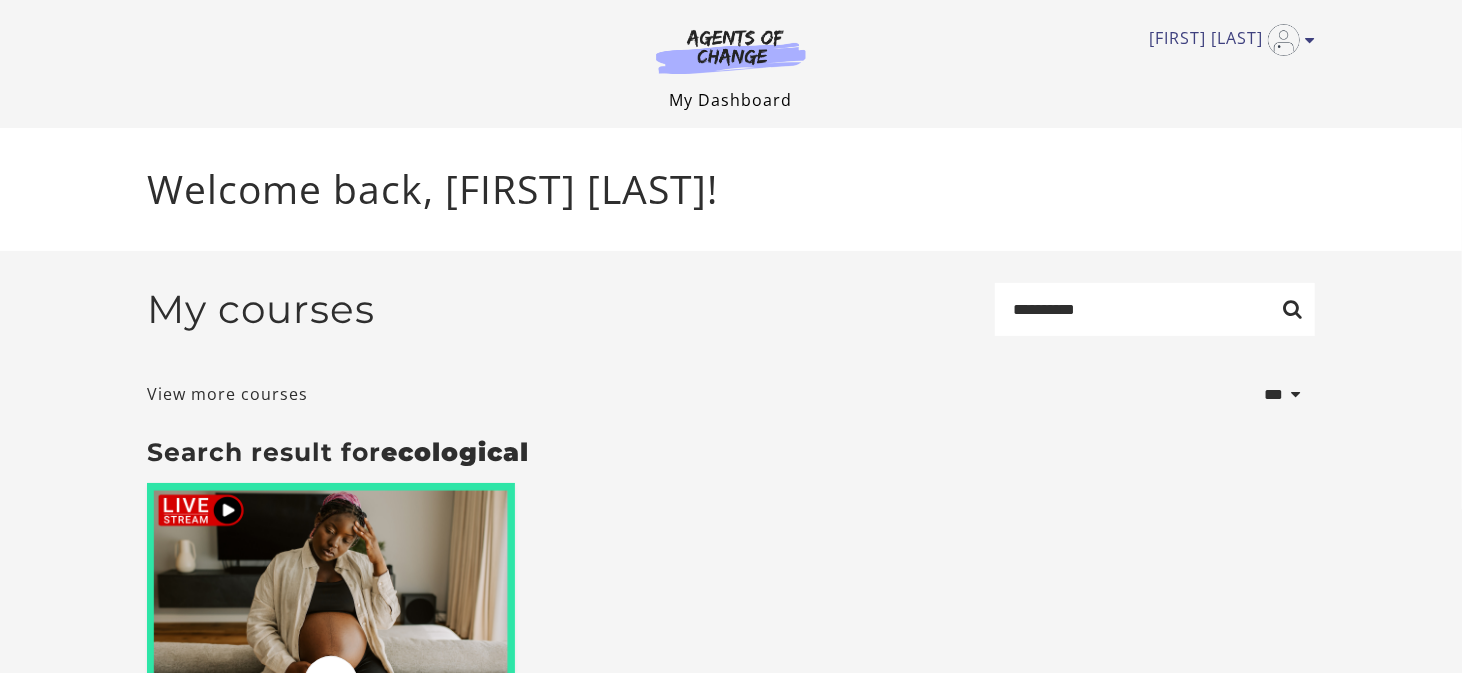 click on "My Dashboard" at bounding box center (731, 100) 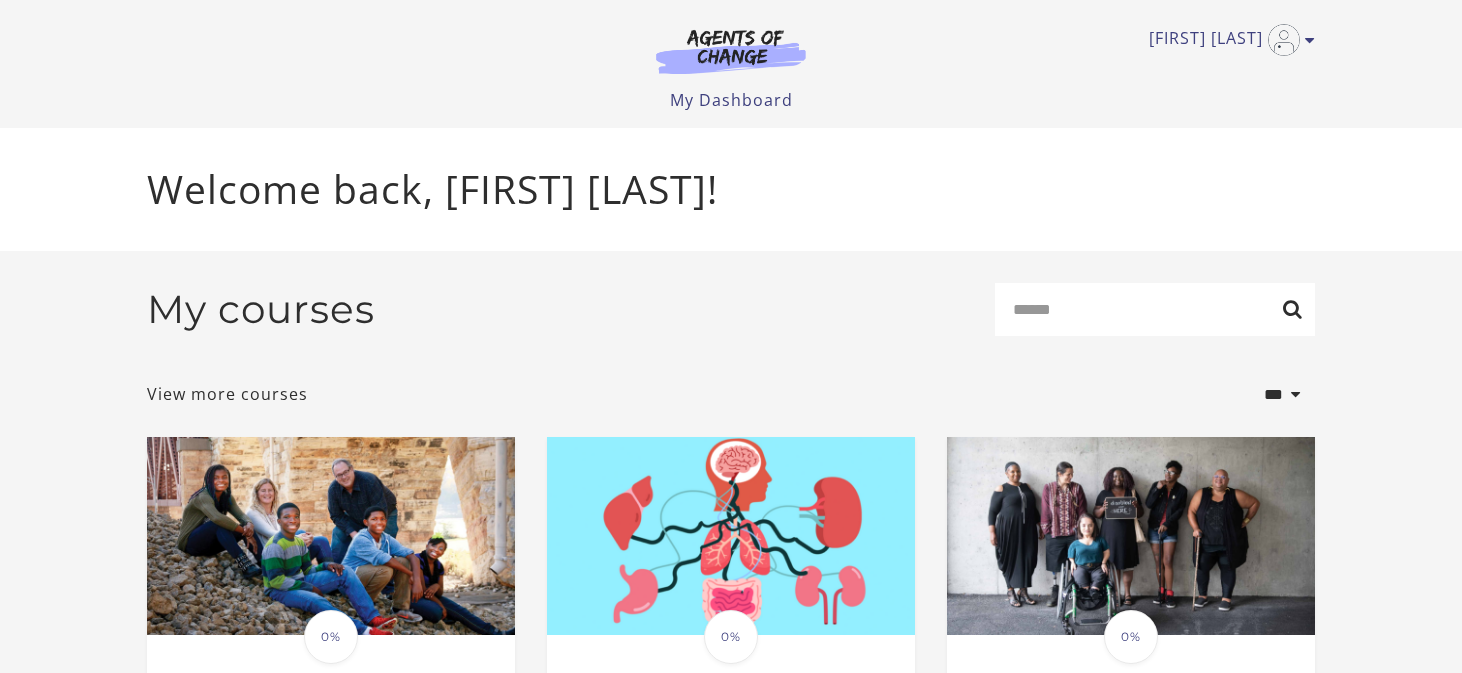 scroll, scrollTop: 0, scrollLeft: 0, axis: both 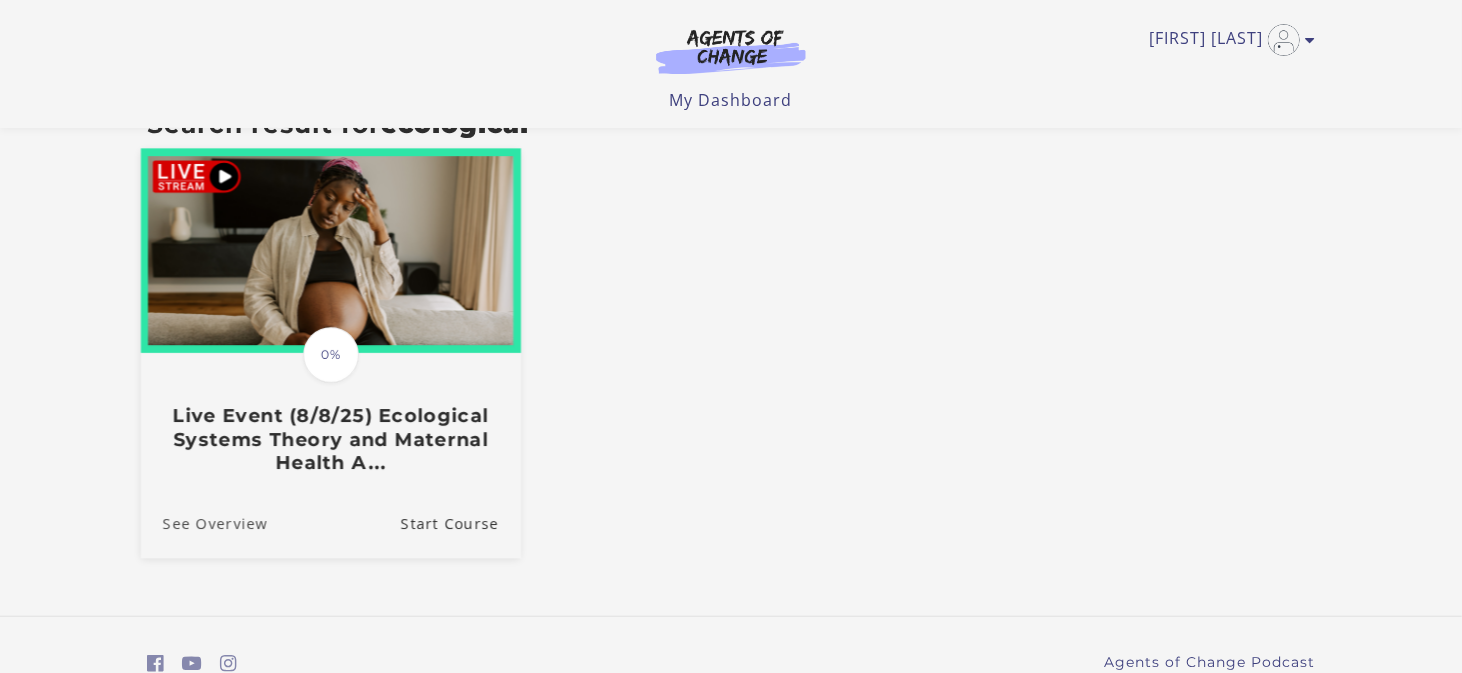 click on "See Overview" at bounding box center (204, 524) 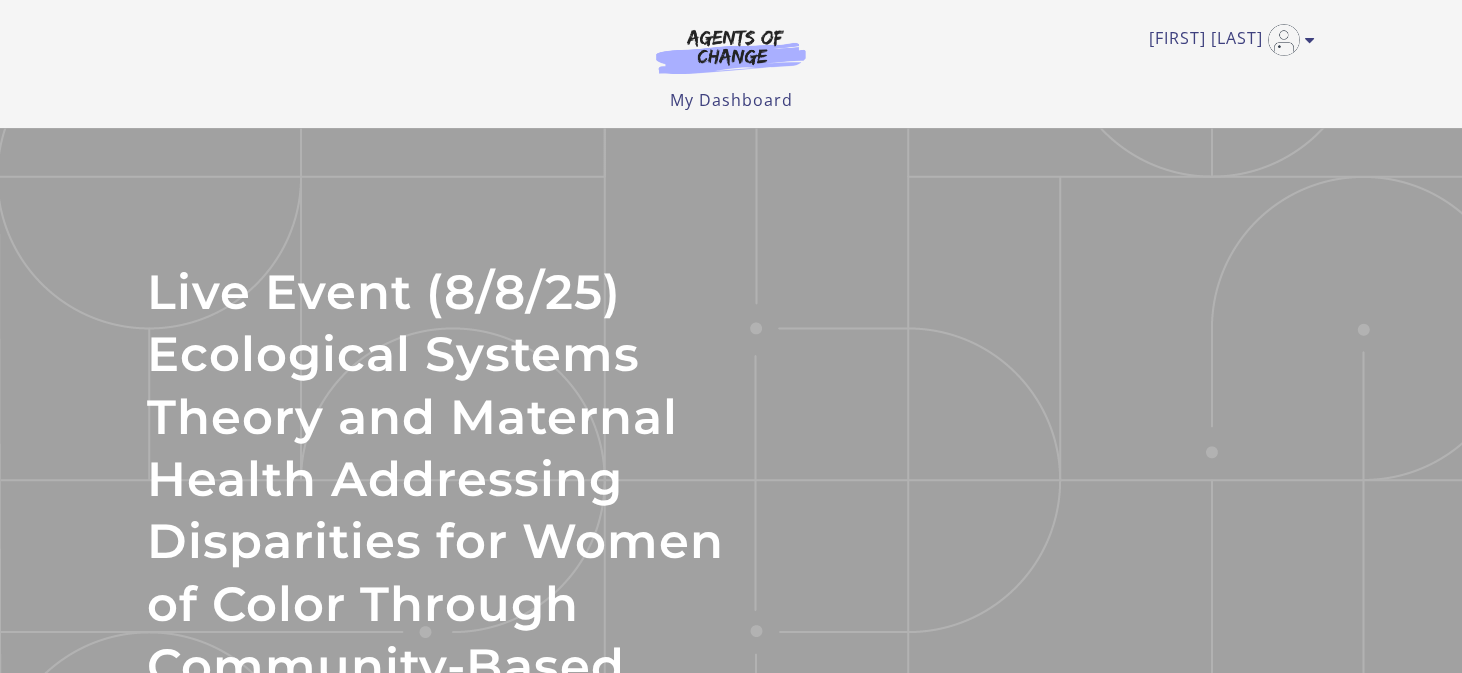 scroll, scrollTop: 0, scrollLeft: 0, axis: both 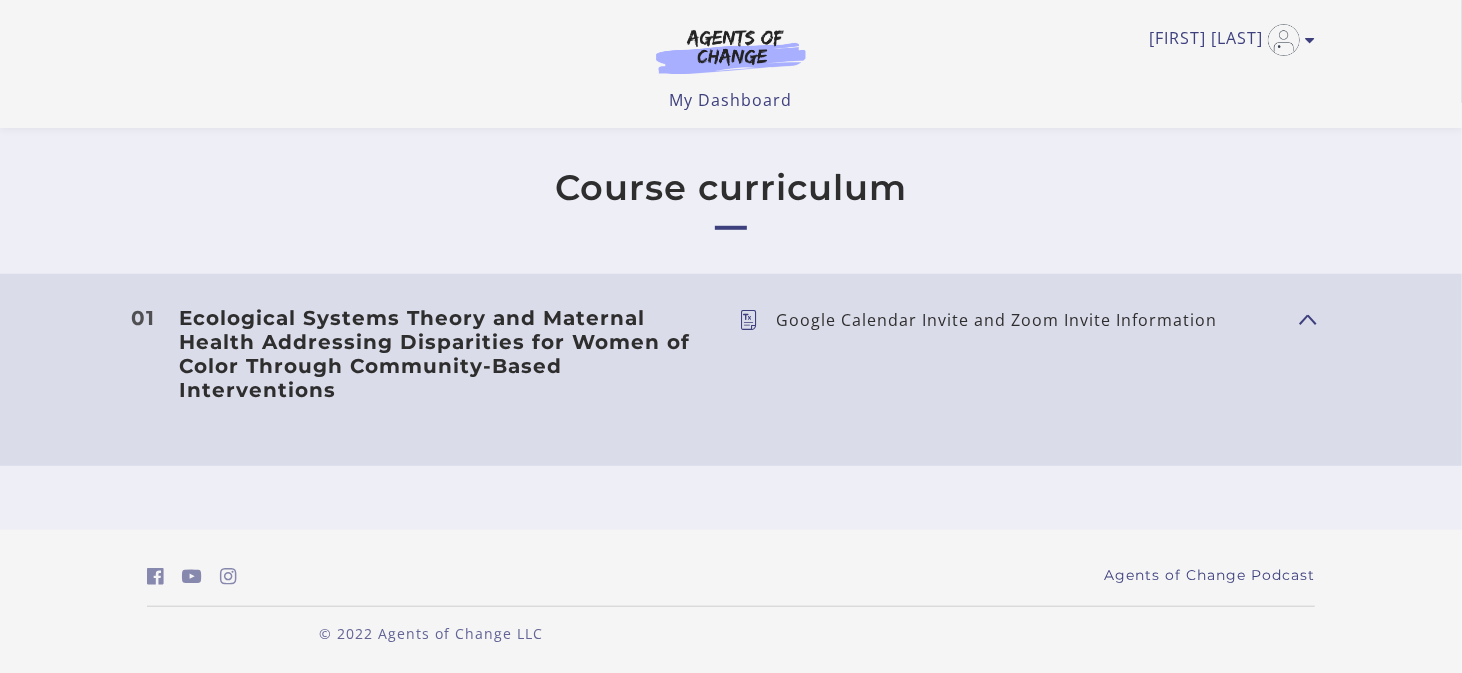 click on "Show Content" at bounding box center (1299, 318) 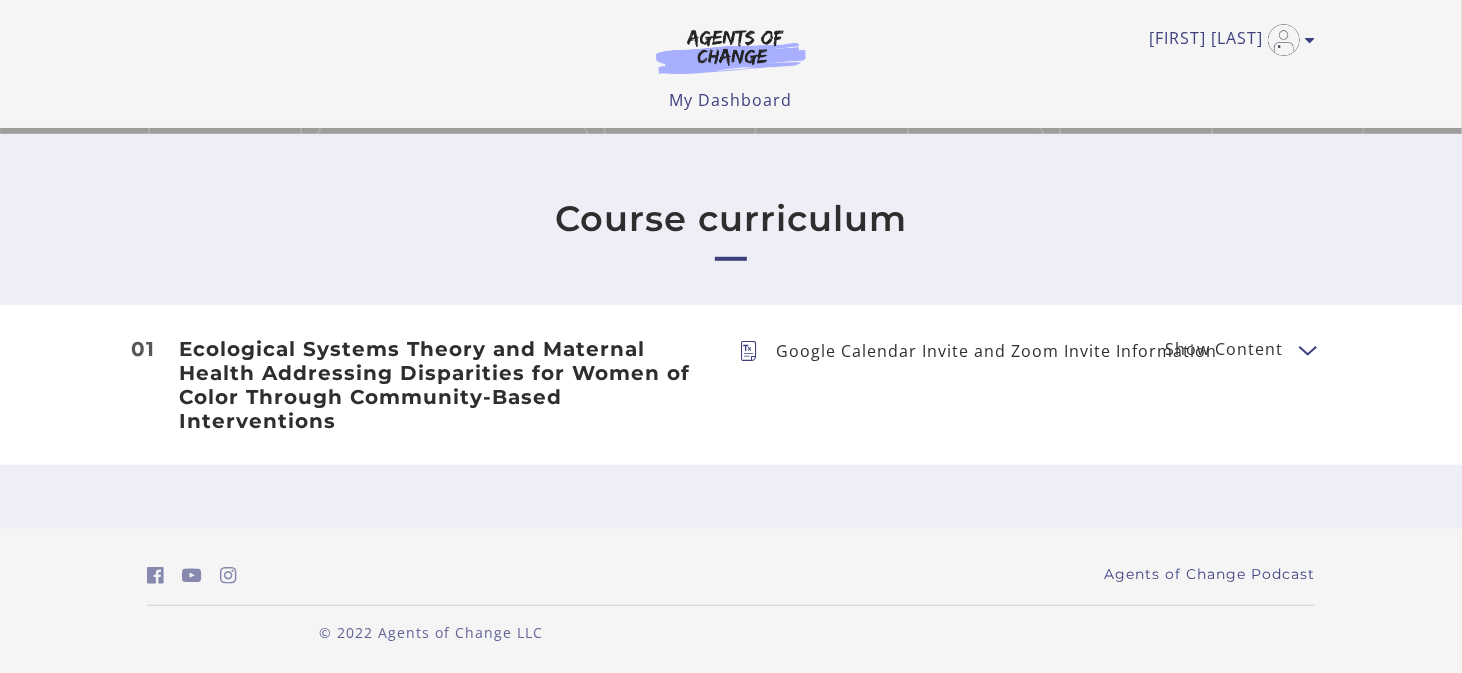 scroll, scrollTop: 783, scrollLeft: 0, axis: vertical 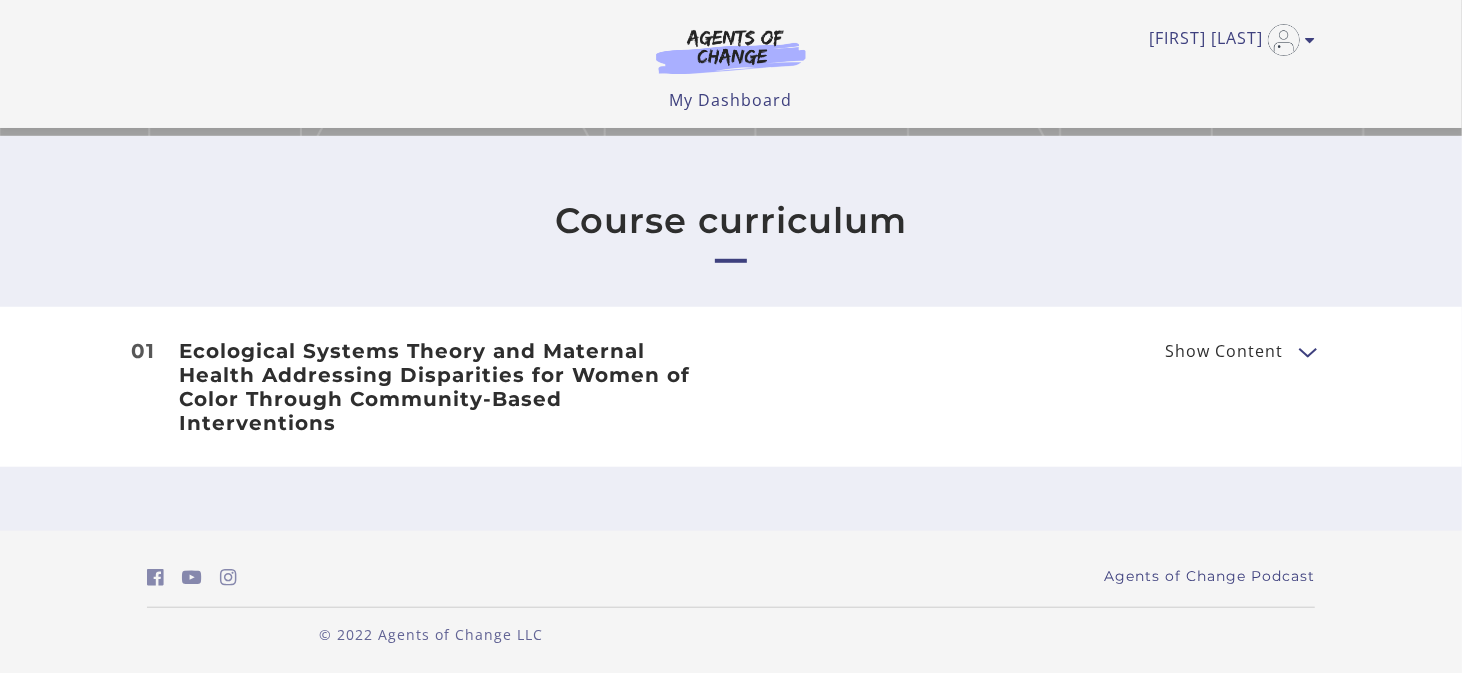 click at bounding box center [1307, 351] 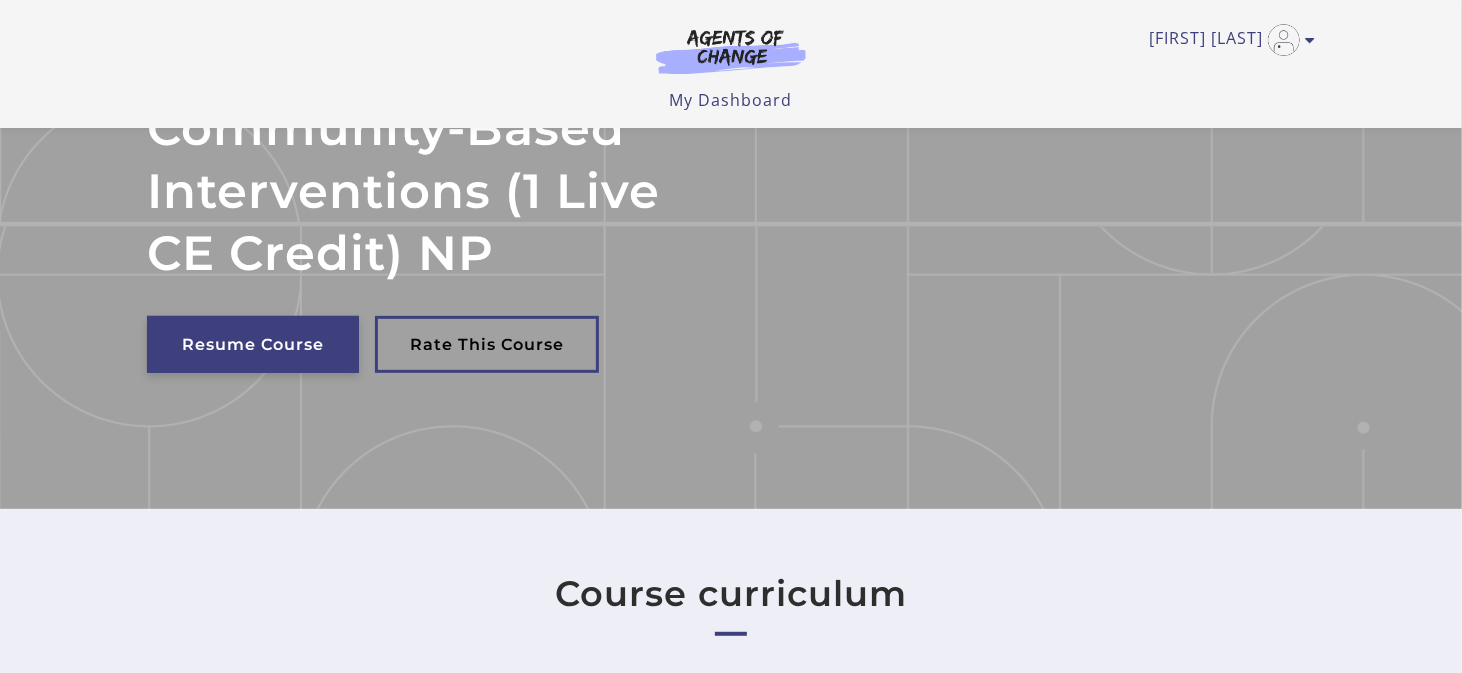 scroll, scrollTop: 400, scrollLeft: 0, axis: vertical 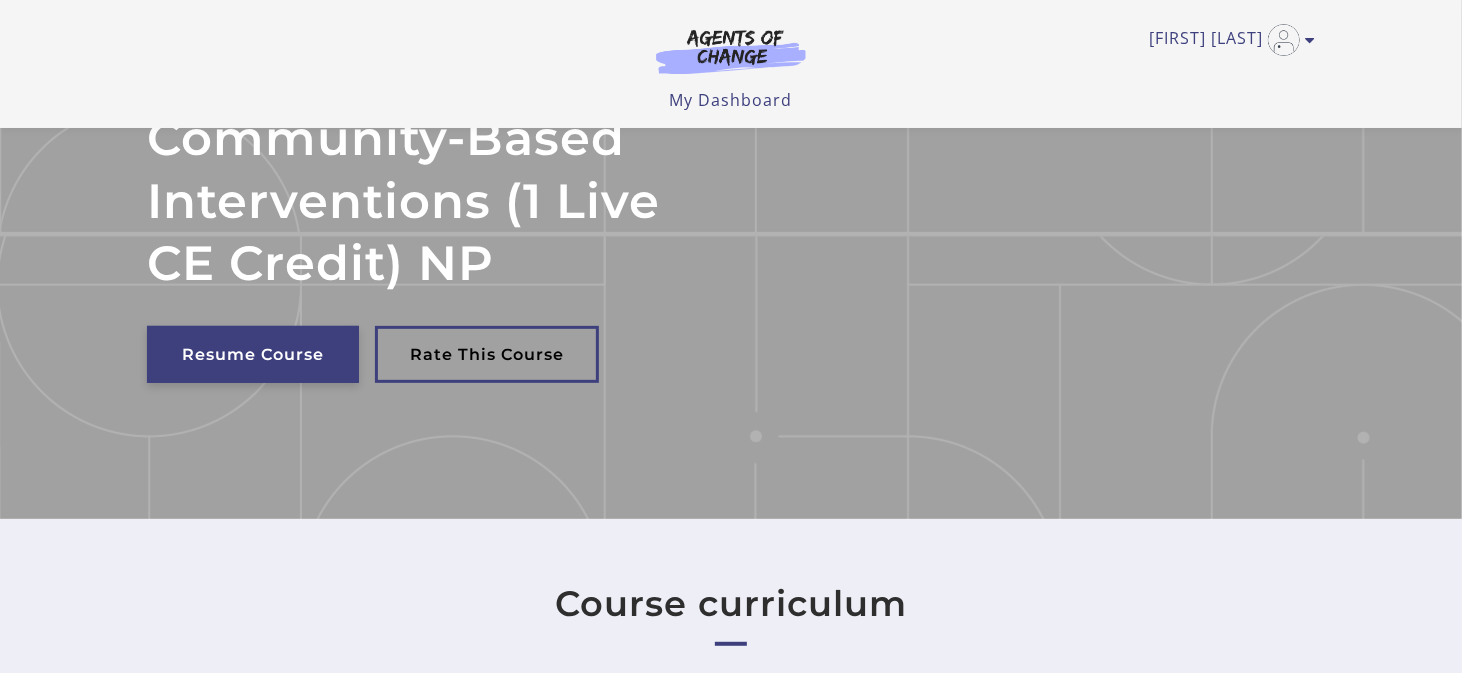 click on "Resume Course" at bounding box center [253, 354] 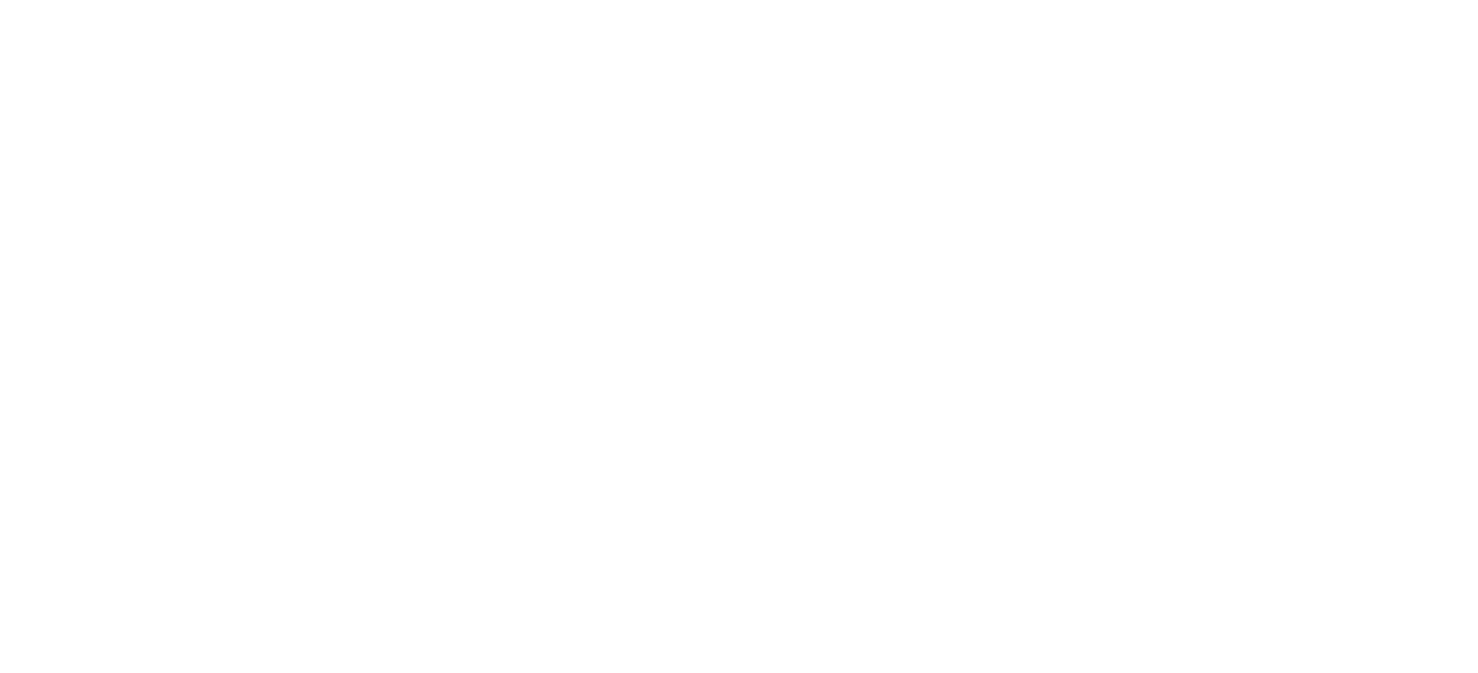 scroll, scrollTop: 0, scrollLeft: 0, axis: both 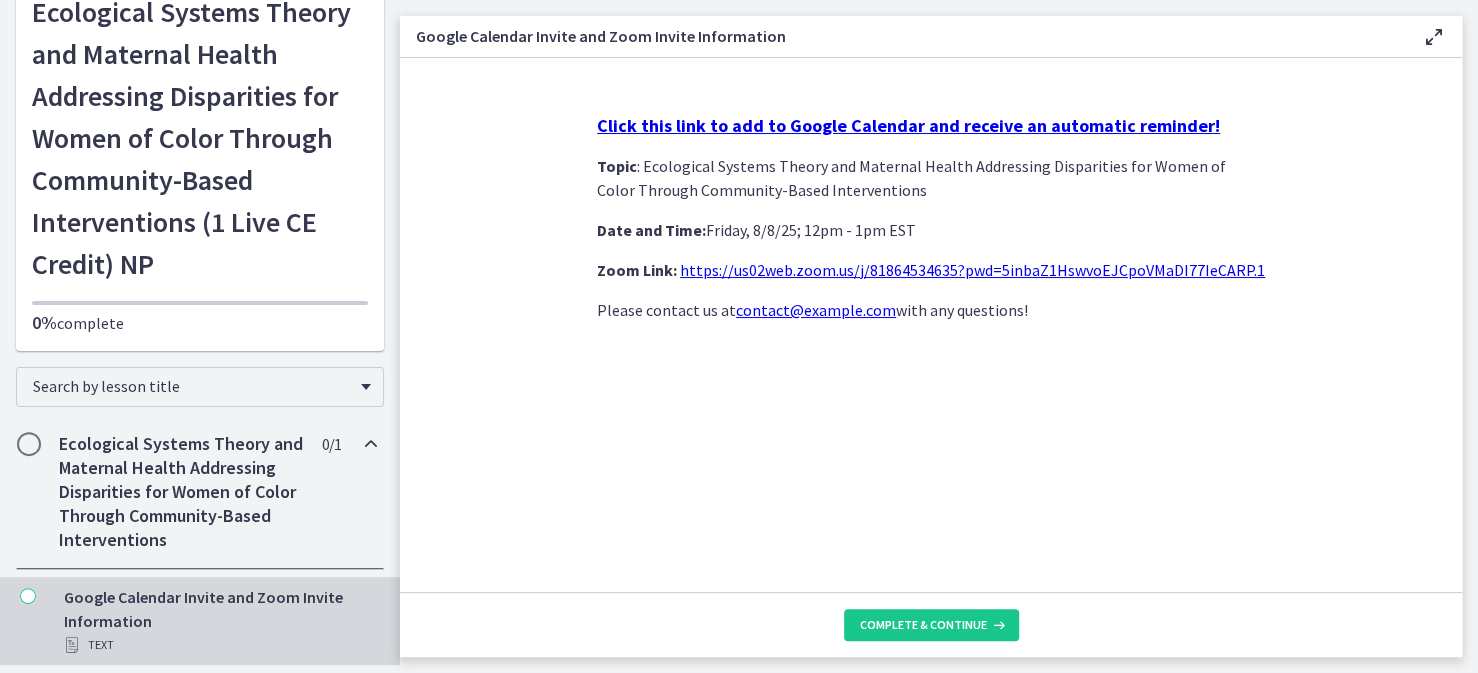 click on "Ecological Systems Theory and Maternal Health Addressing Disparities for Women of Color Through Community-Based Interventions" at bounding box center [181, 492] 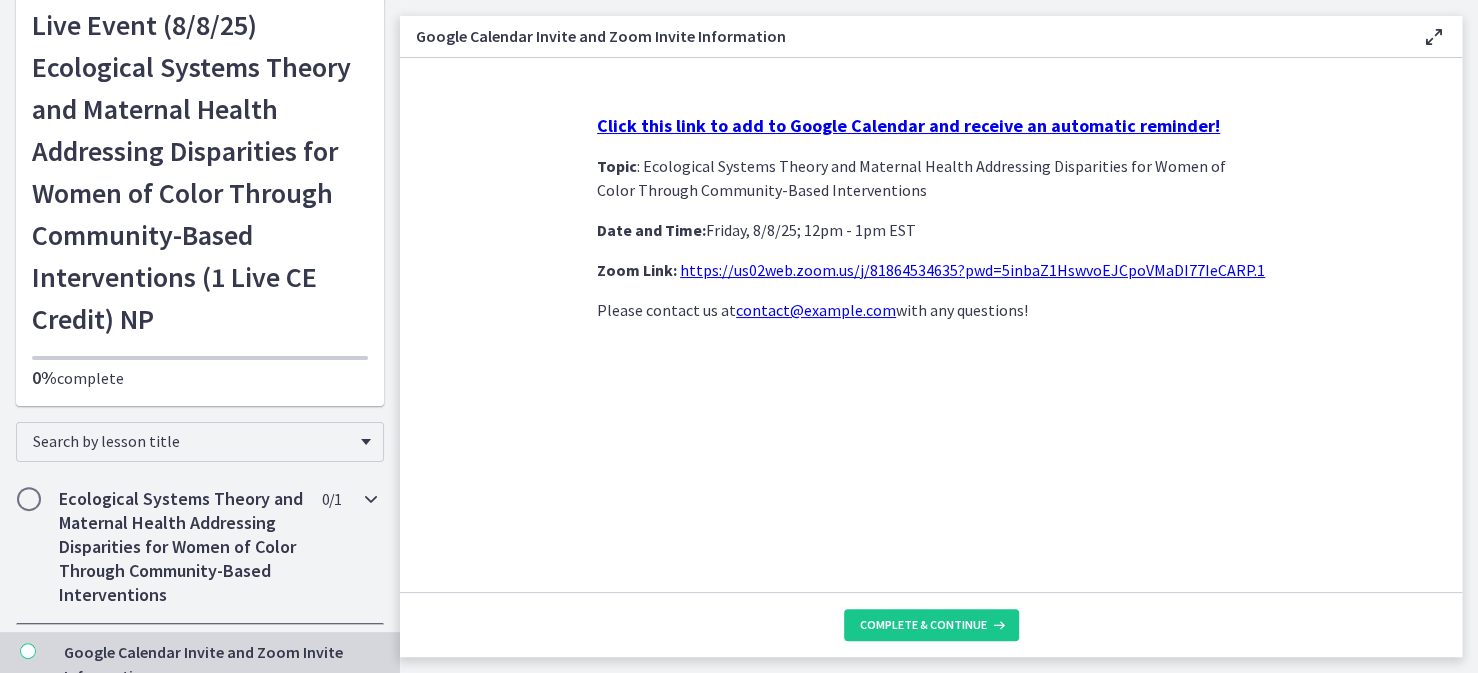 scroll, scrollTop: 96, scrollLeft: 0, axis: vertical 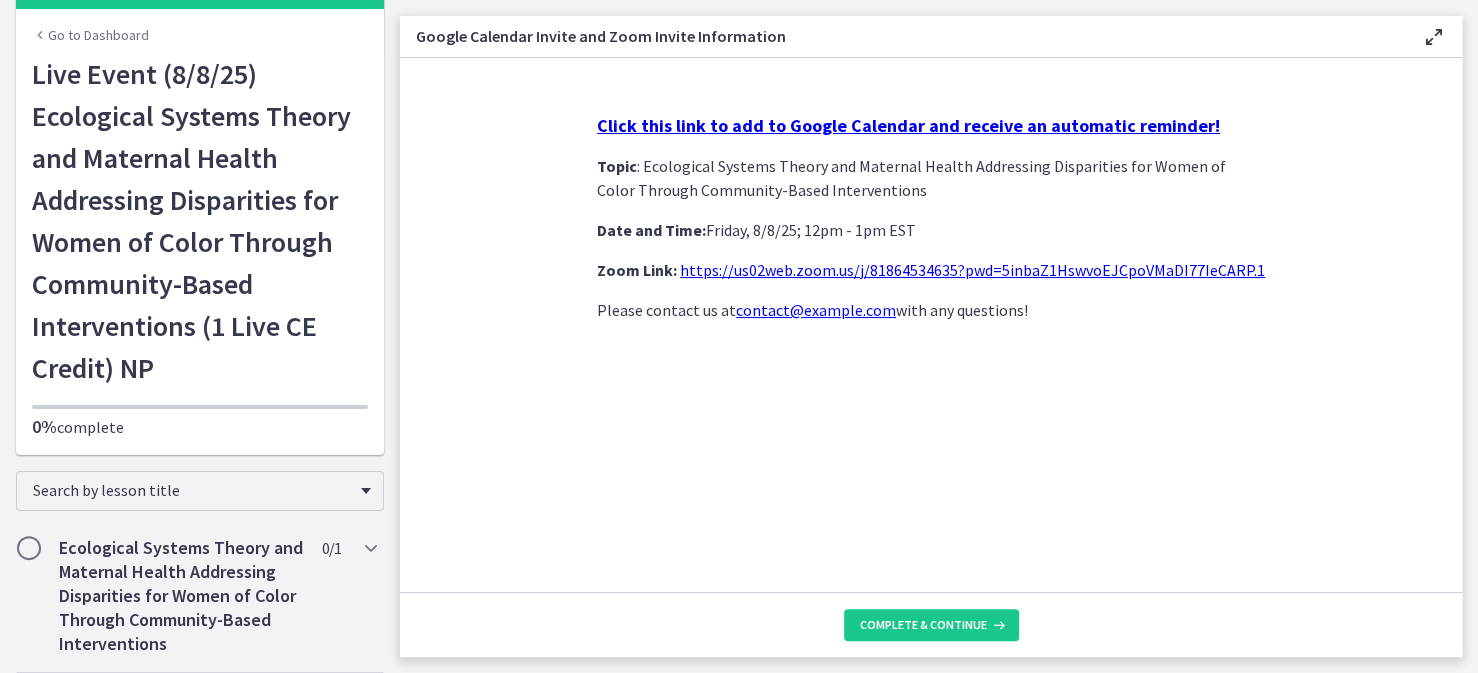 click on "Click this link to add to Google Calendar and receive an automatic reminder!" at bounding box center (908, 125) 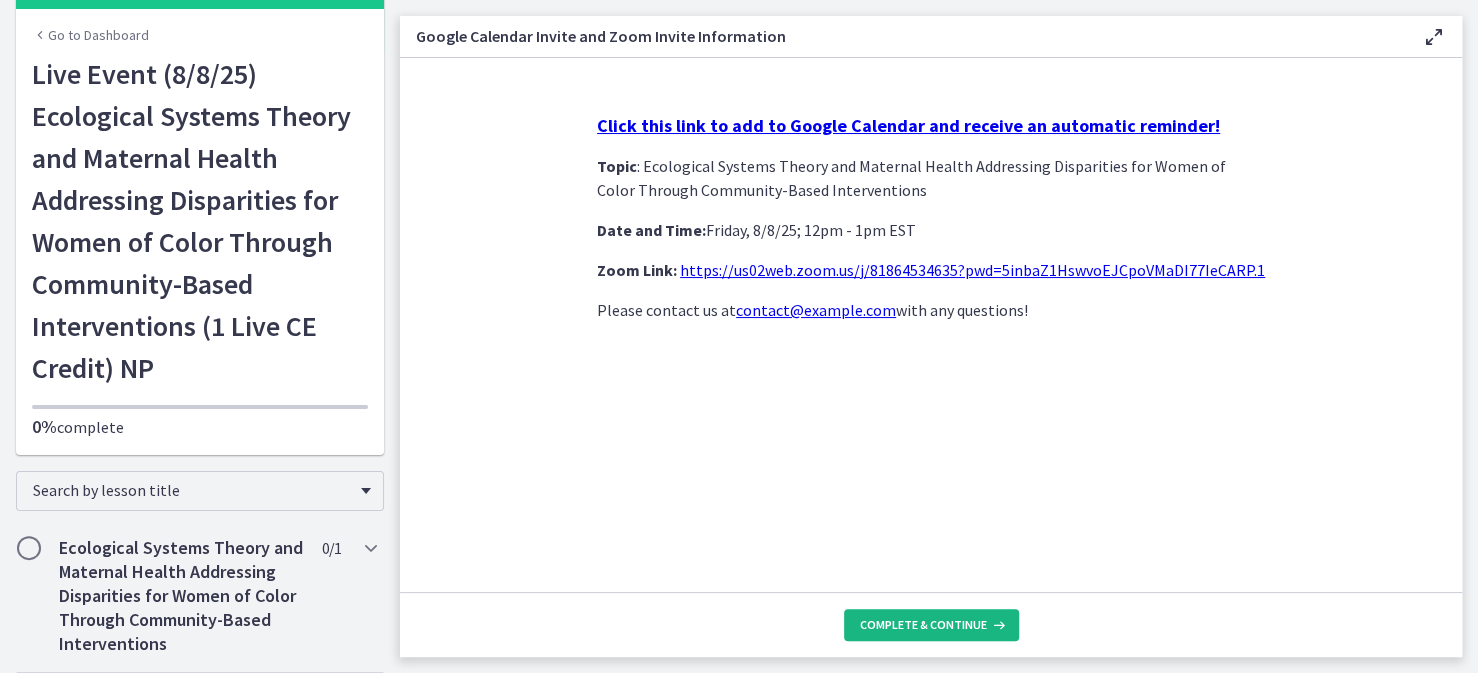 click on "Complete & continue" at bounding box center [923, 625] 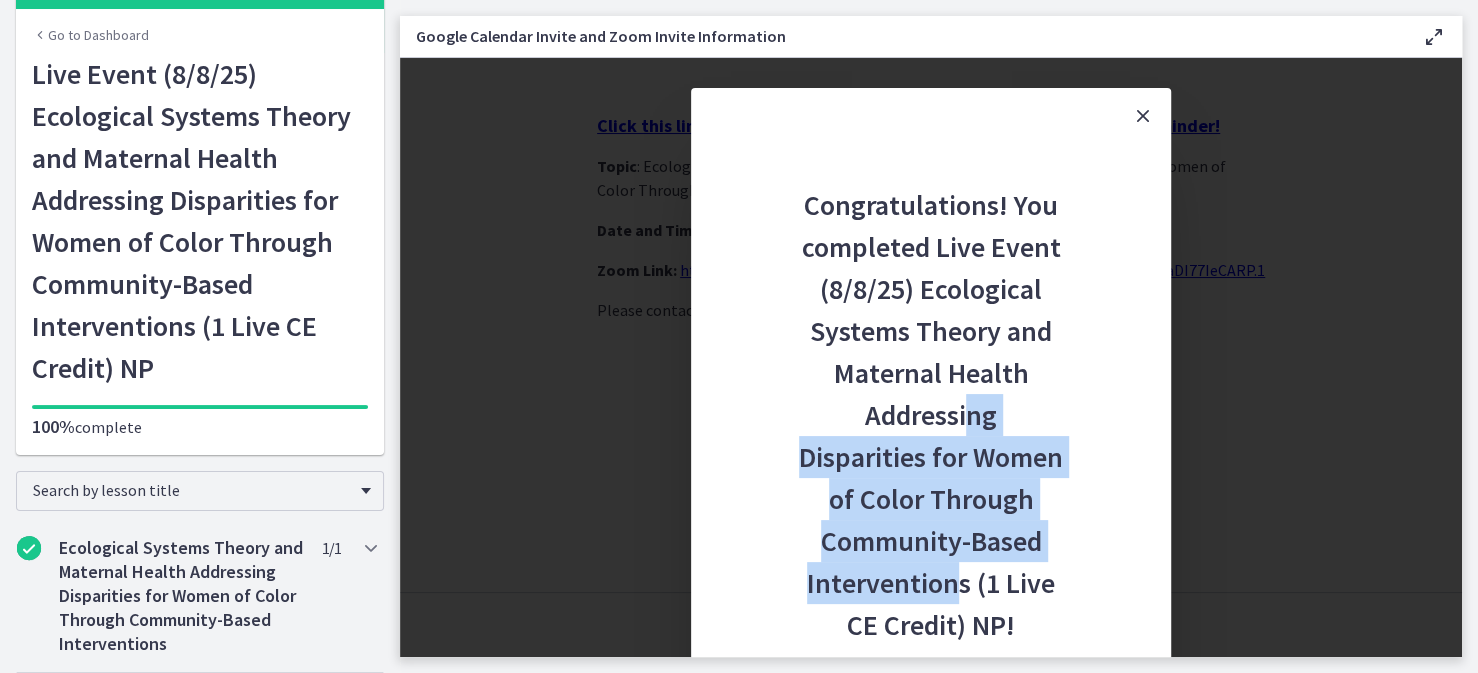drag, startPoint x: 966, startPoint y: 432, endPoint x: 1145, endPoint y: 177, distance: 311.55417 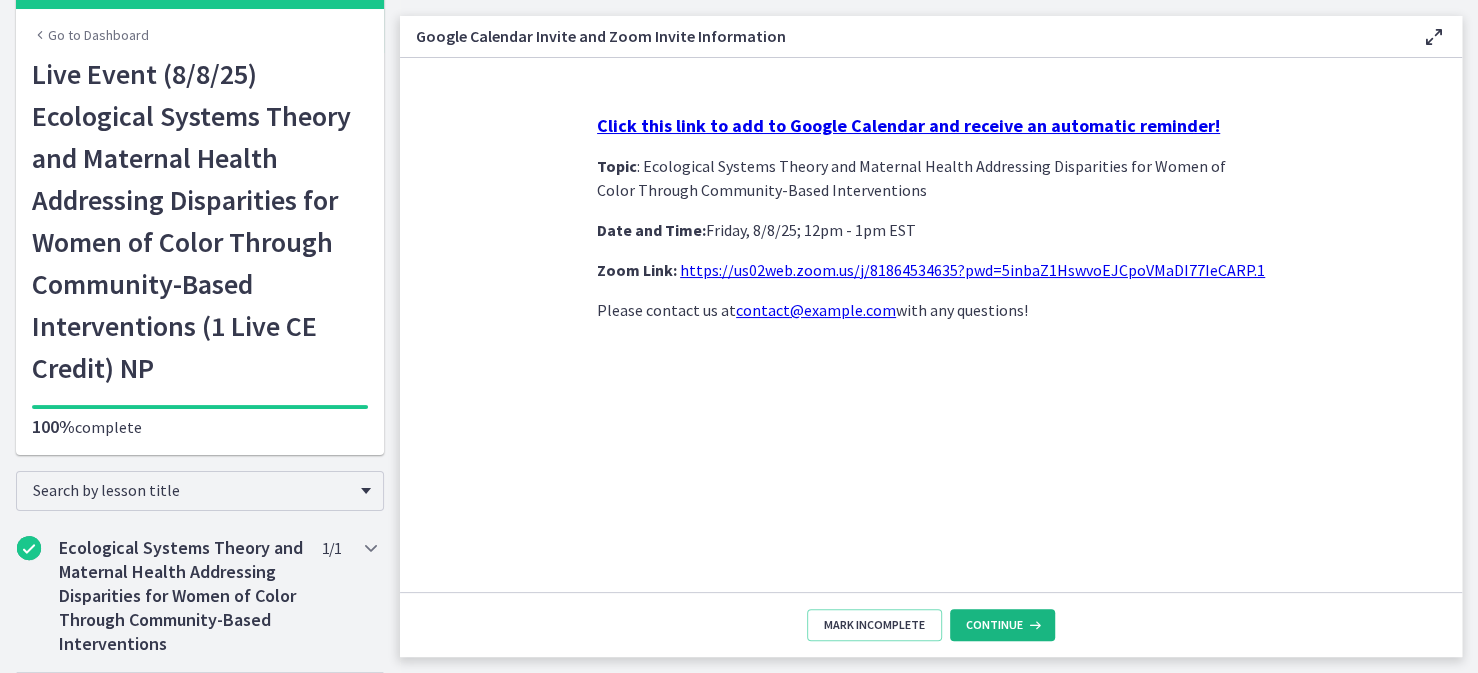 click on "Continue" at bounding box center (1002, 625) 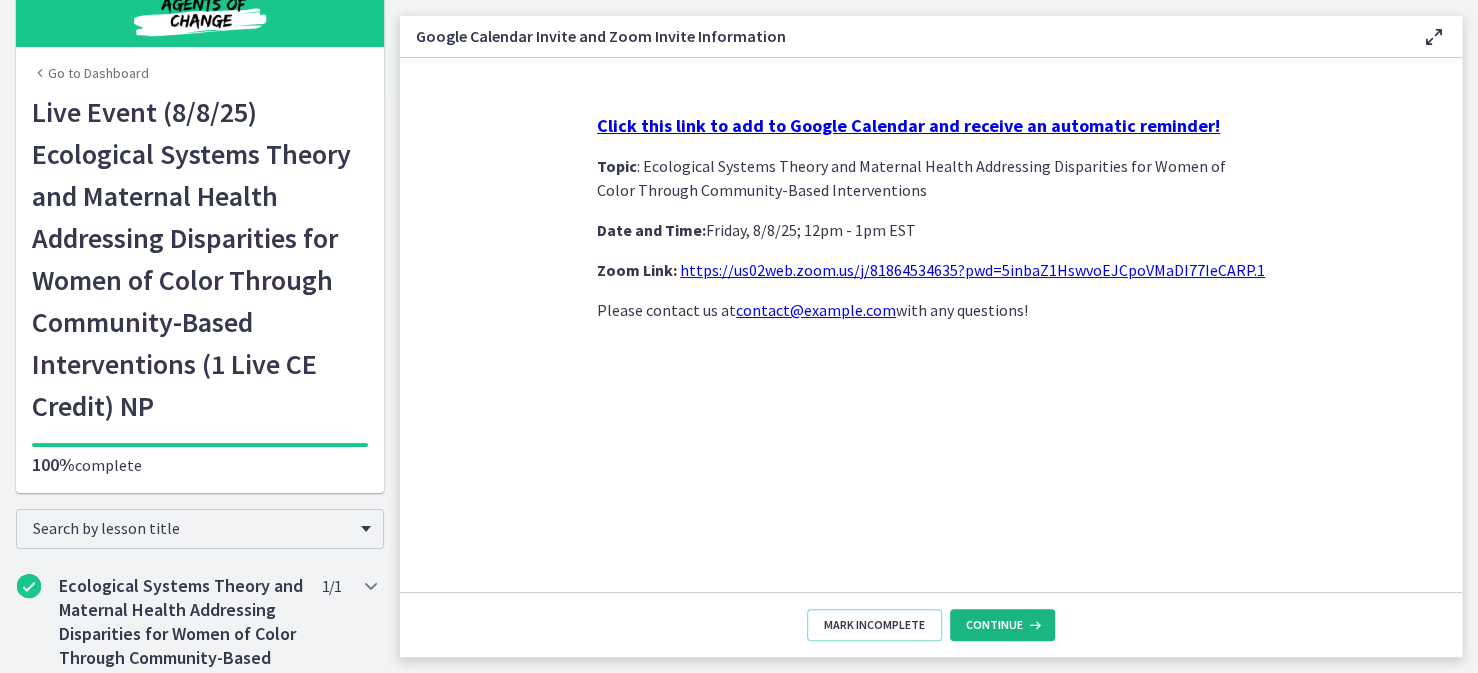 scroll, scrollTop: 0, scrollLeft: 0, axis: both 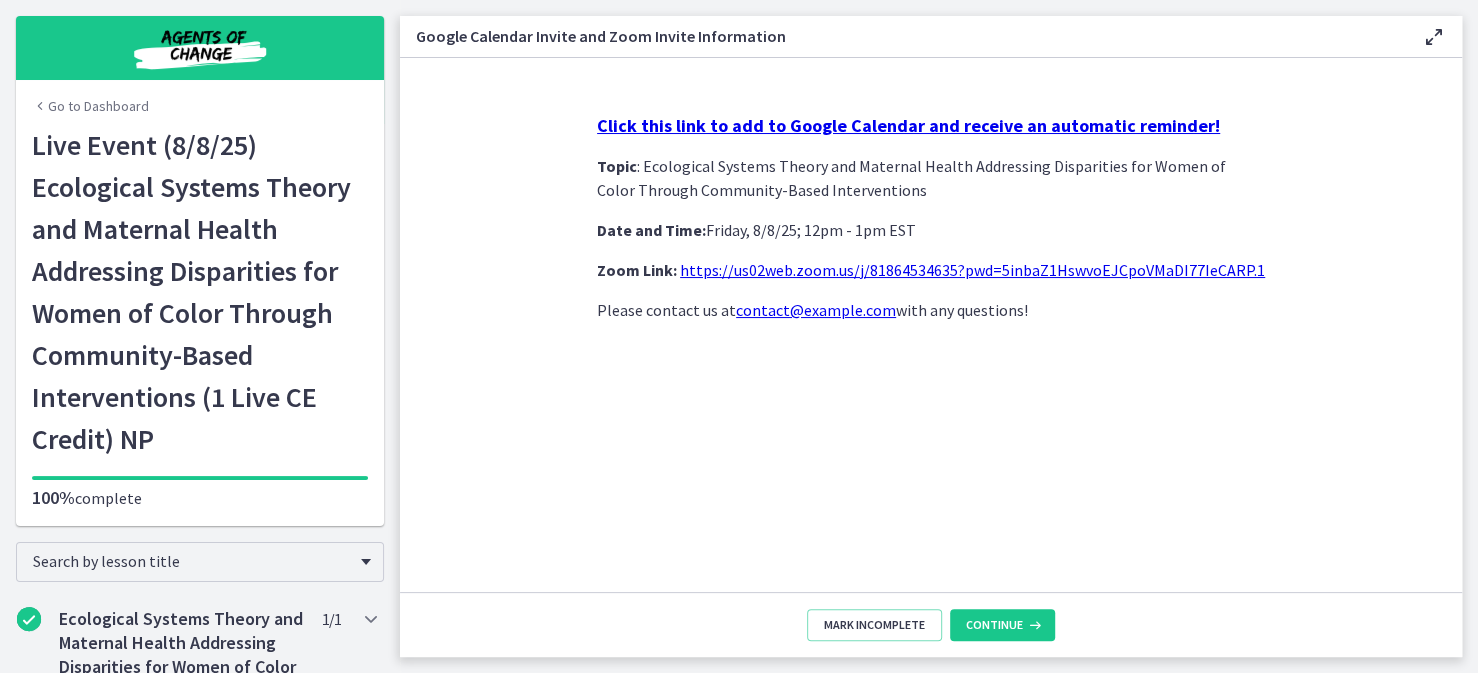 click on "Go to Dashboard" at bounding box center (200, 102) 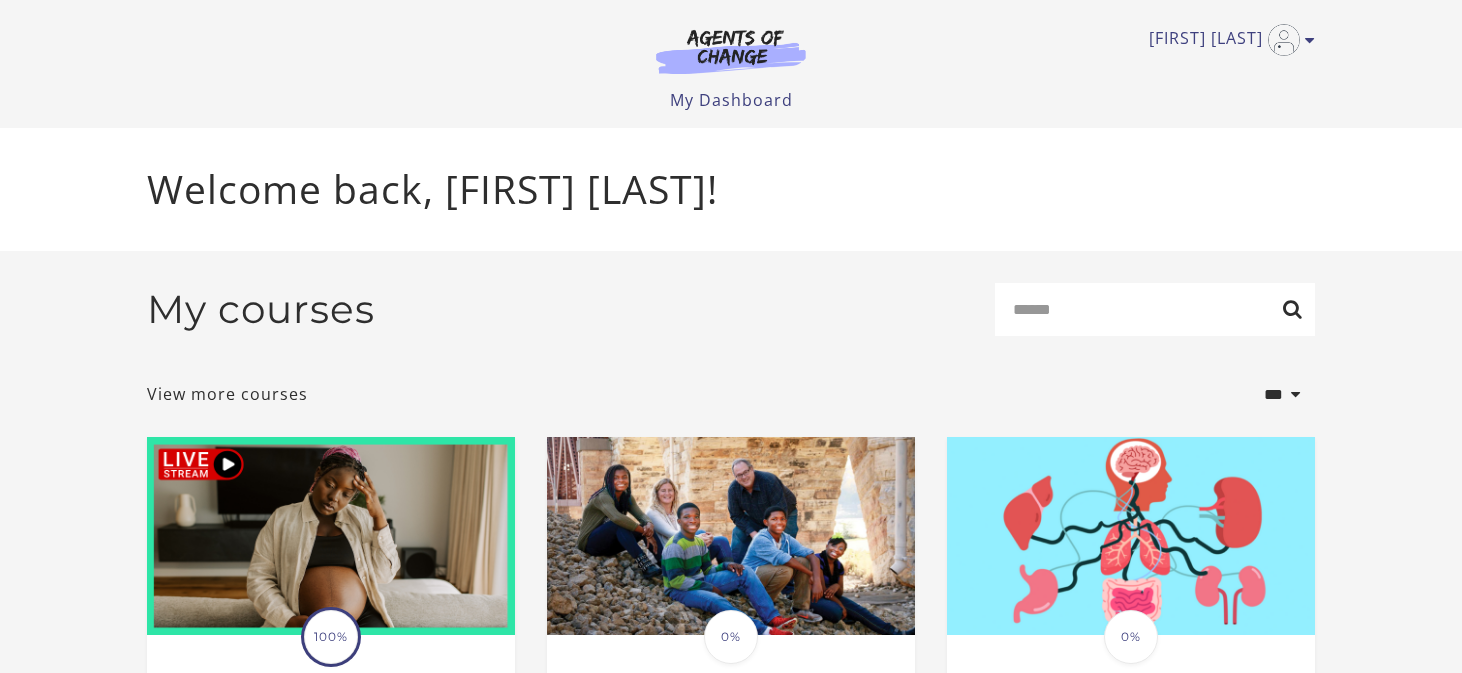 scroll, scrollTop: 0, scrollLeft: 0, axis: both 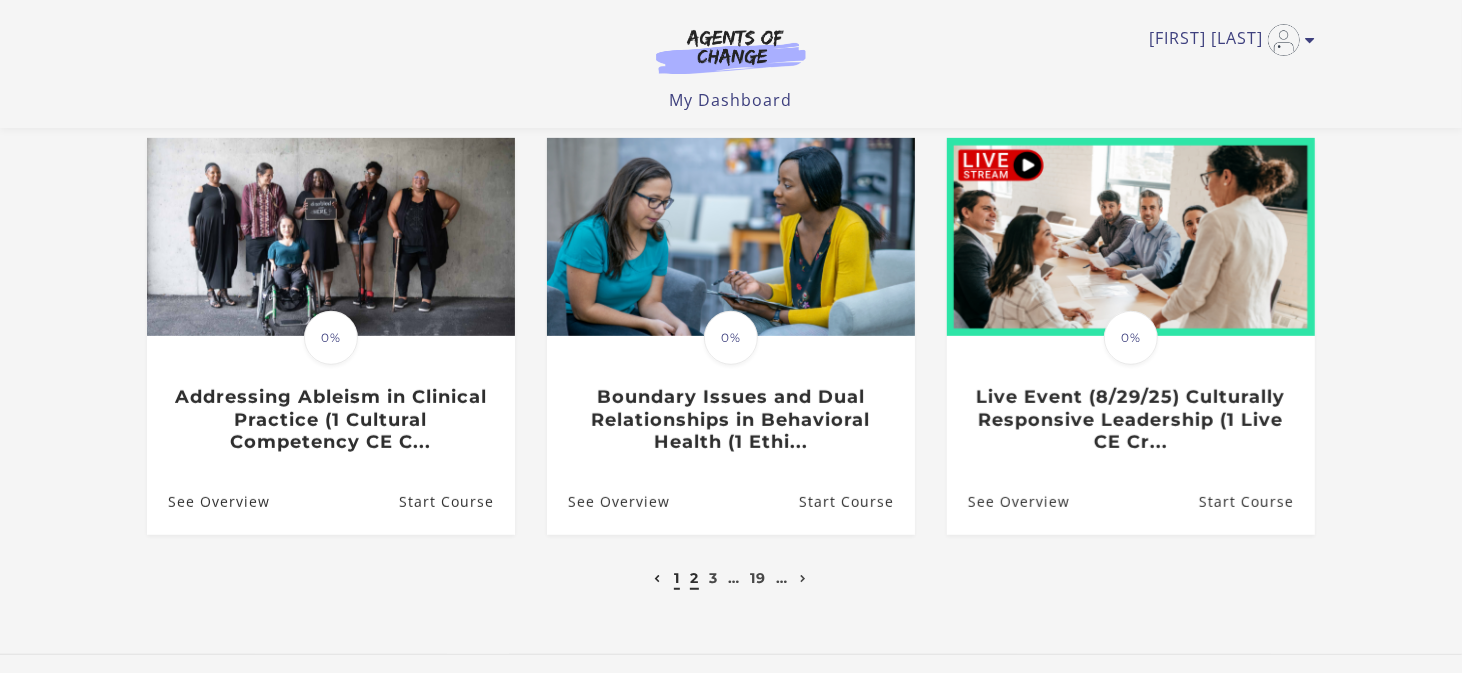 click on "2" at bounding box center [694, 578] 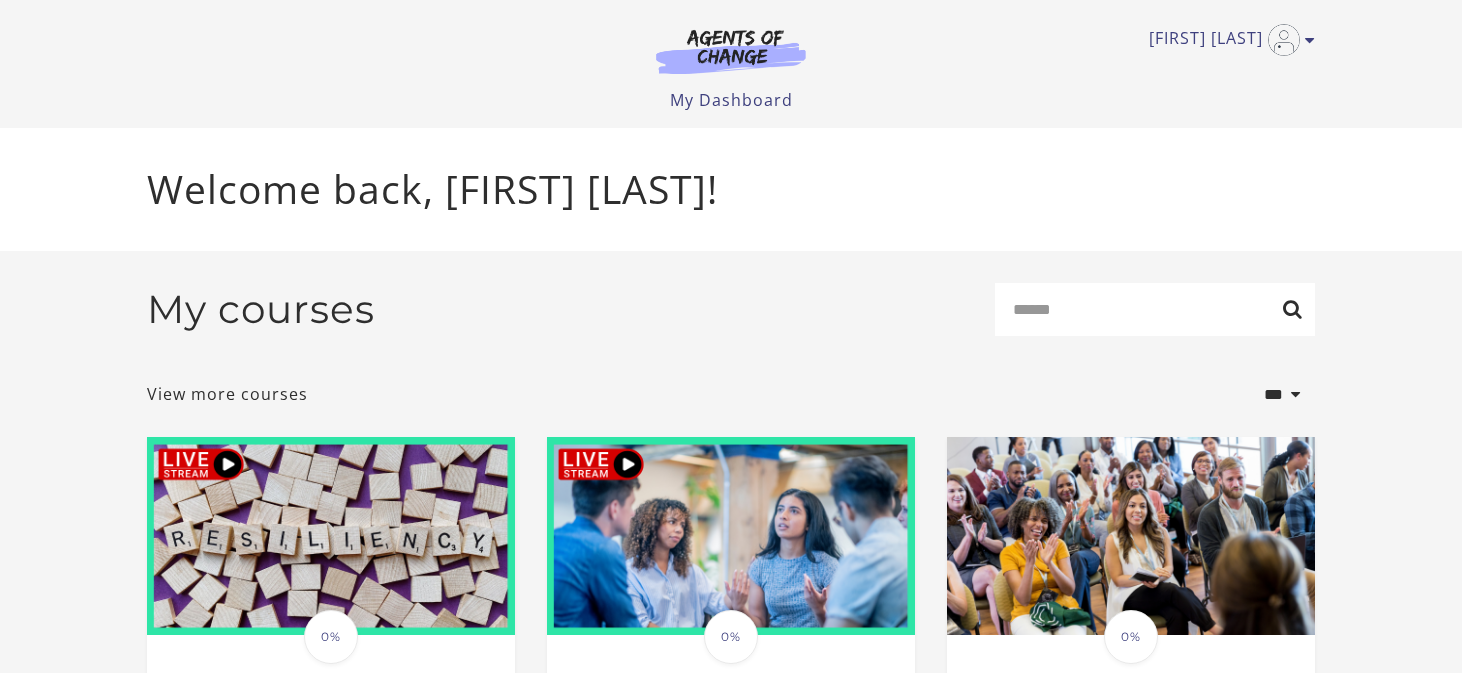 scroll, scrollTop: 0, scrollLeft: 0, axis: both 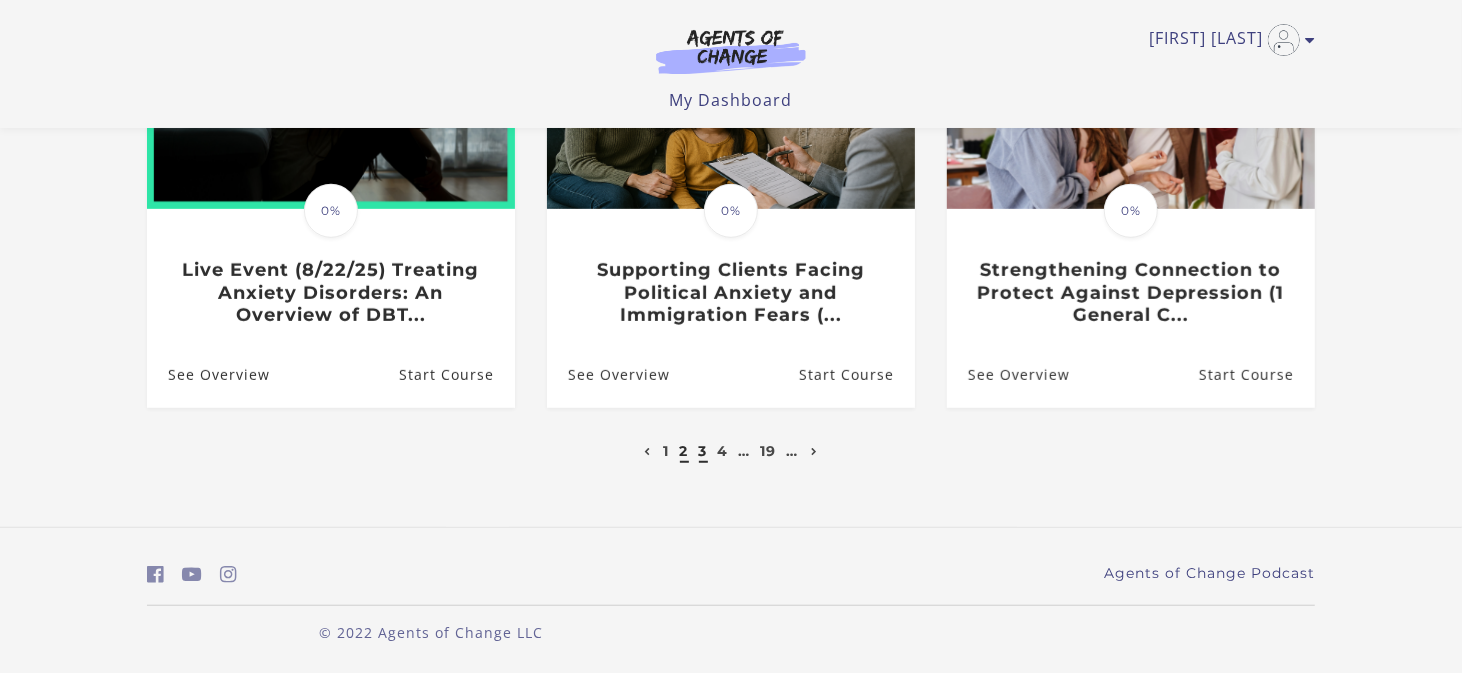 click on "3" at bounding box center [703, 451] 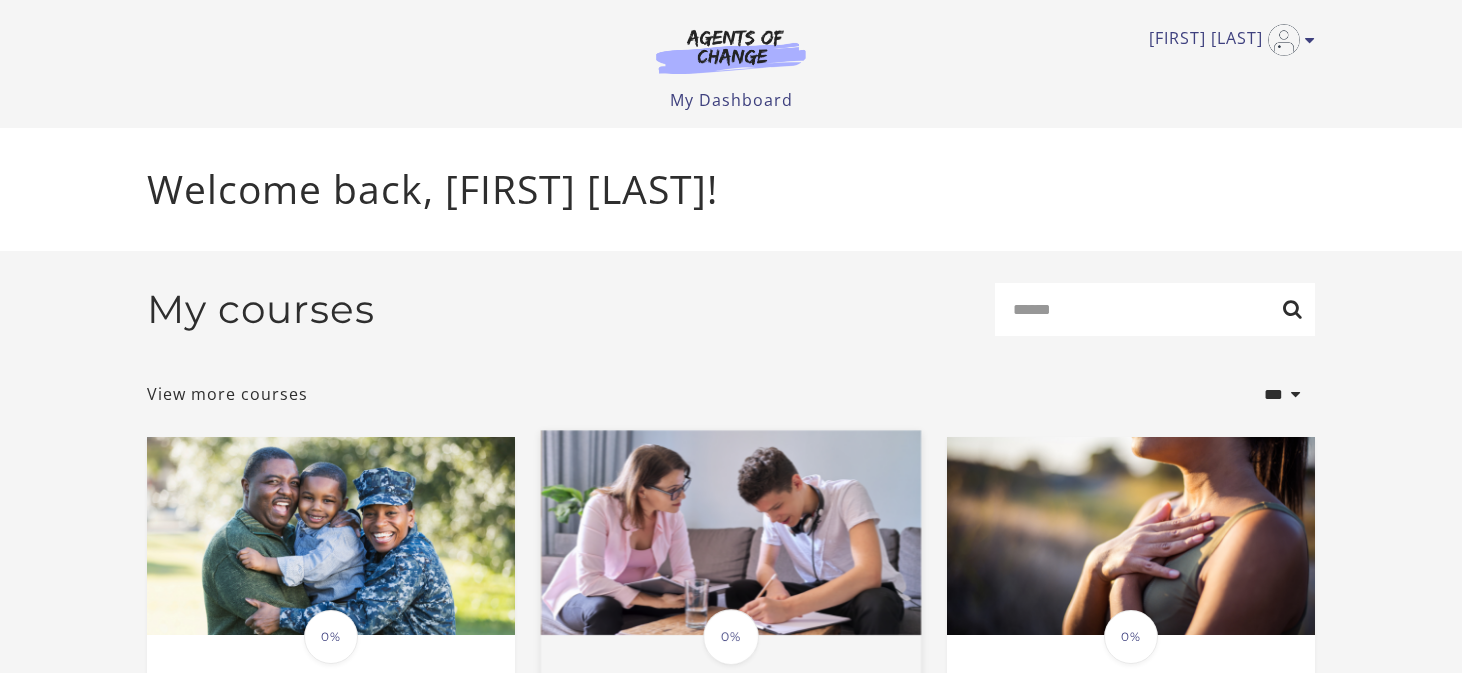 scroll, scrollTop: 0, scrollLeft: 0, axis: both 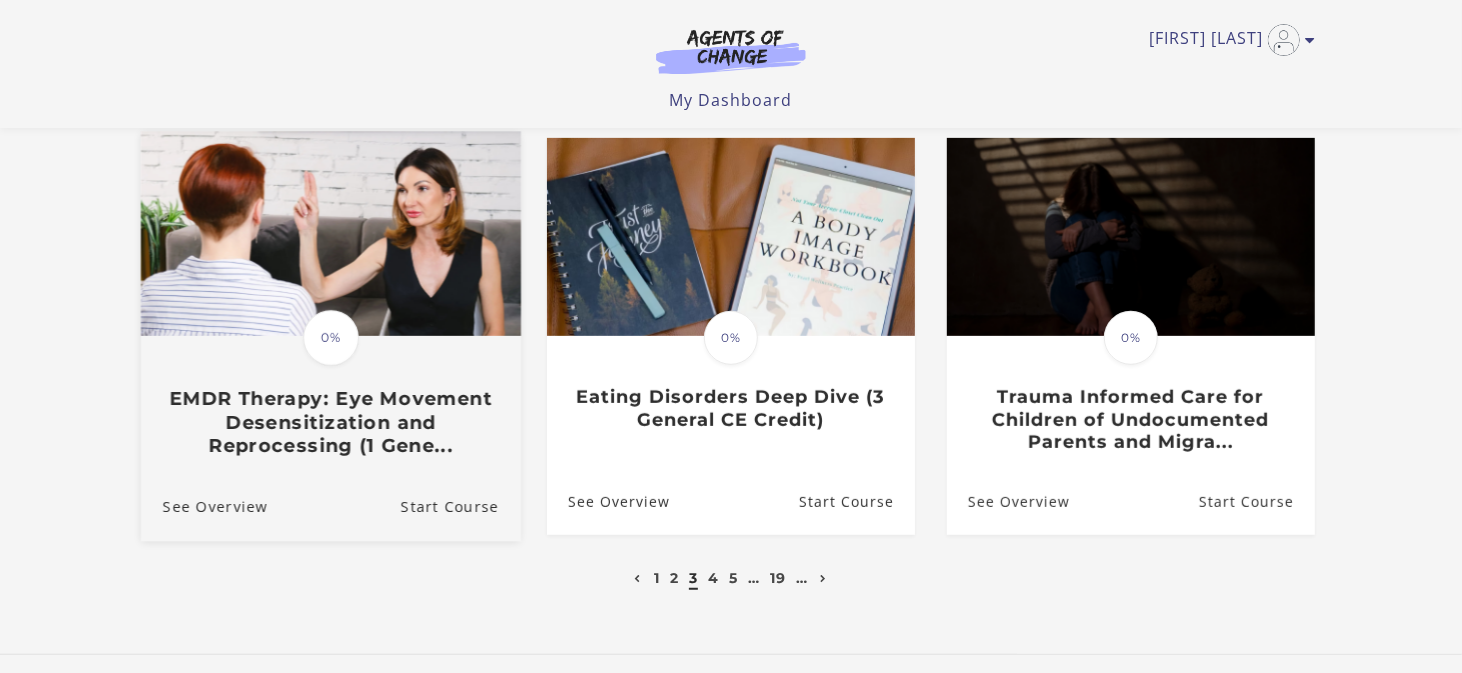click at bounding box center [331, 233] 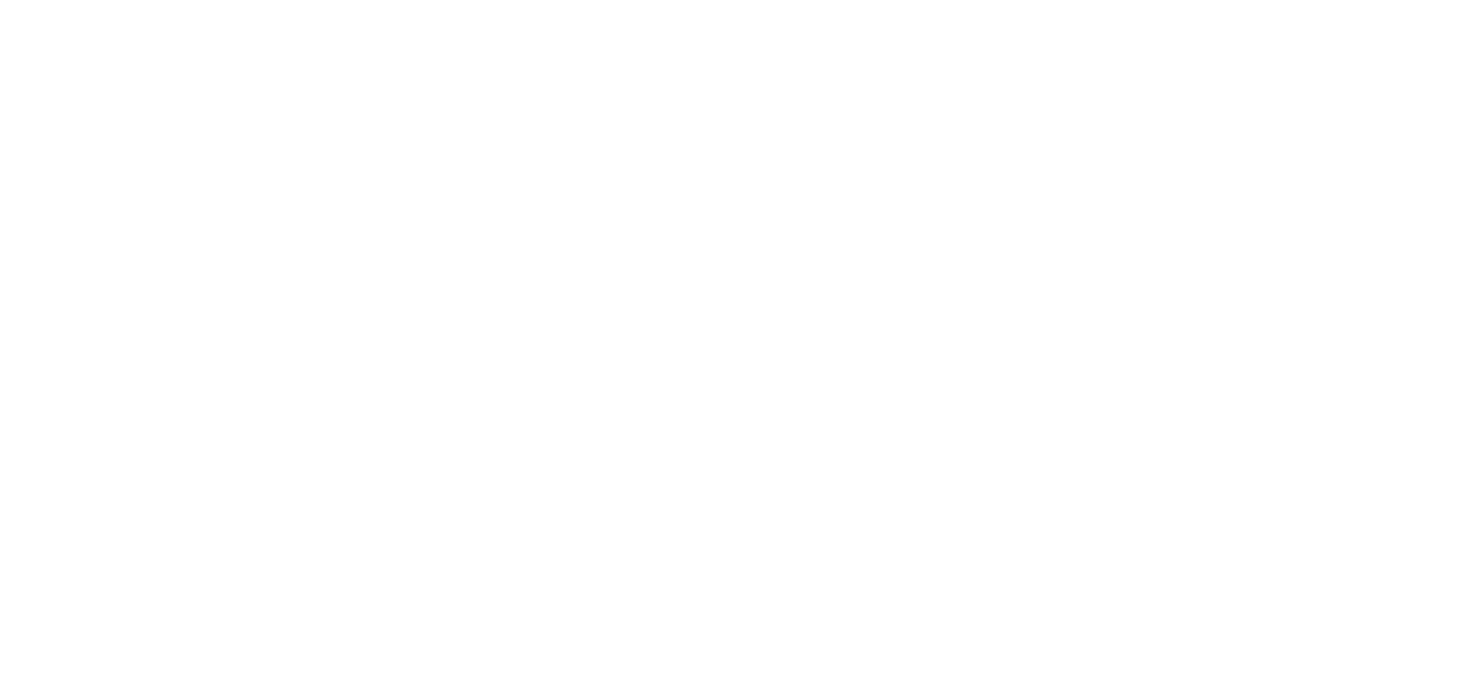 scroll, scrollTop: 0, scrollLeft: 0, axis: both 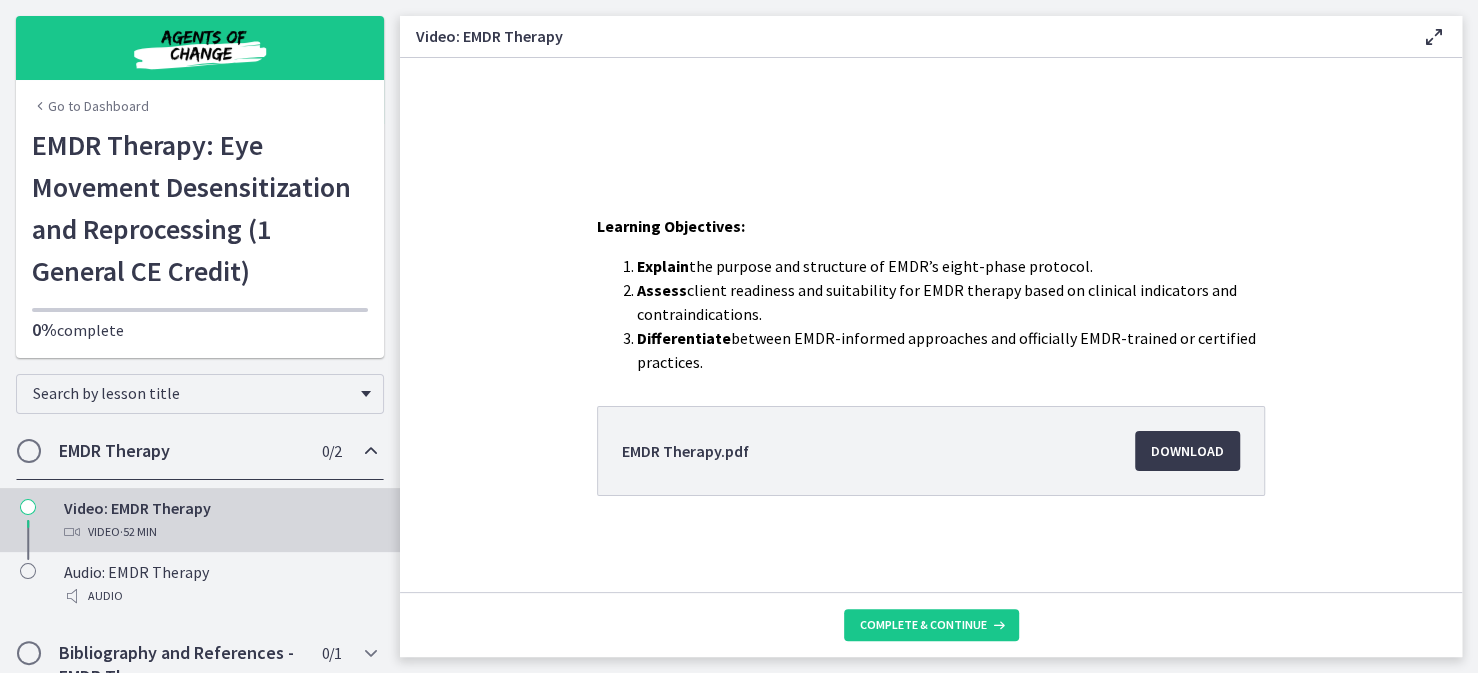 click at bounding box center (40, 106) 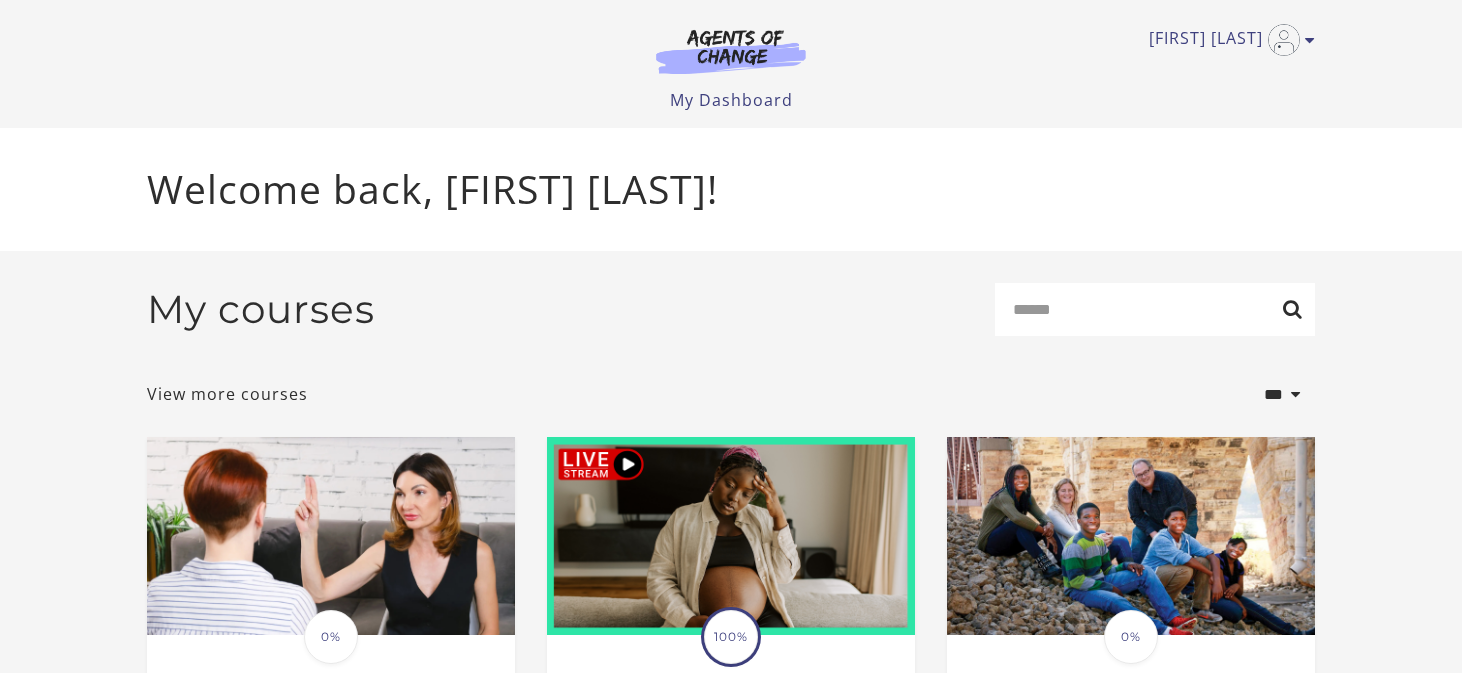 scroll, scrollTop: 0, scrollLeft: 0, axis: both 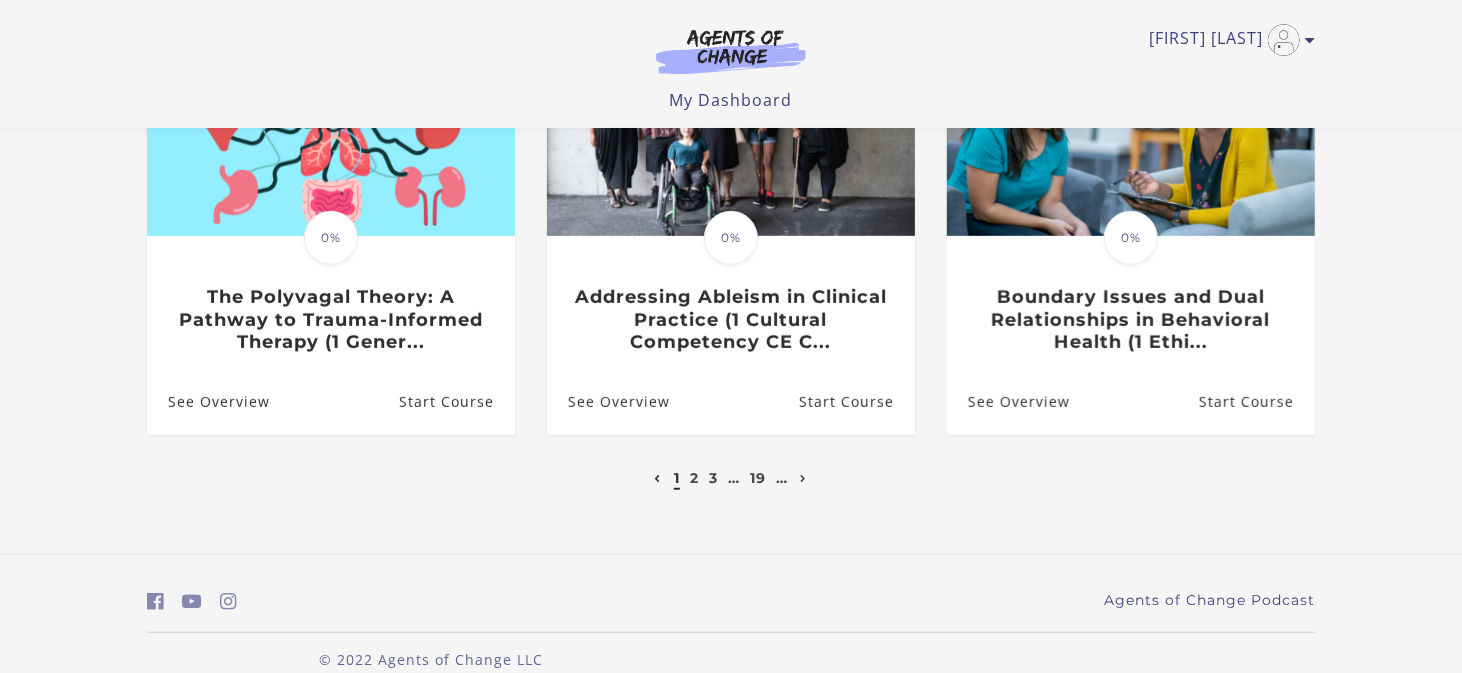 click on "2" at bounding box center (695, 478) 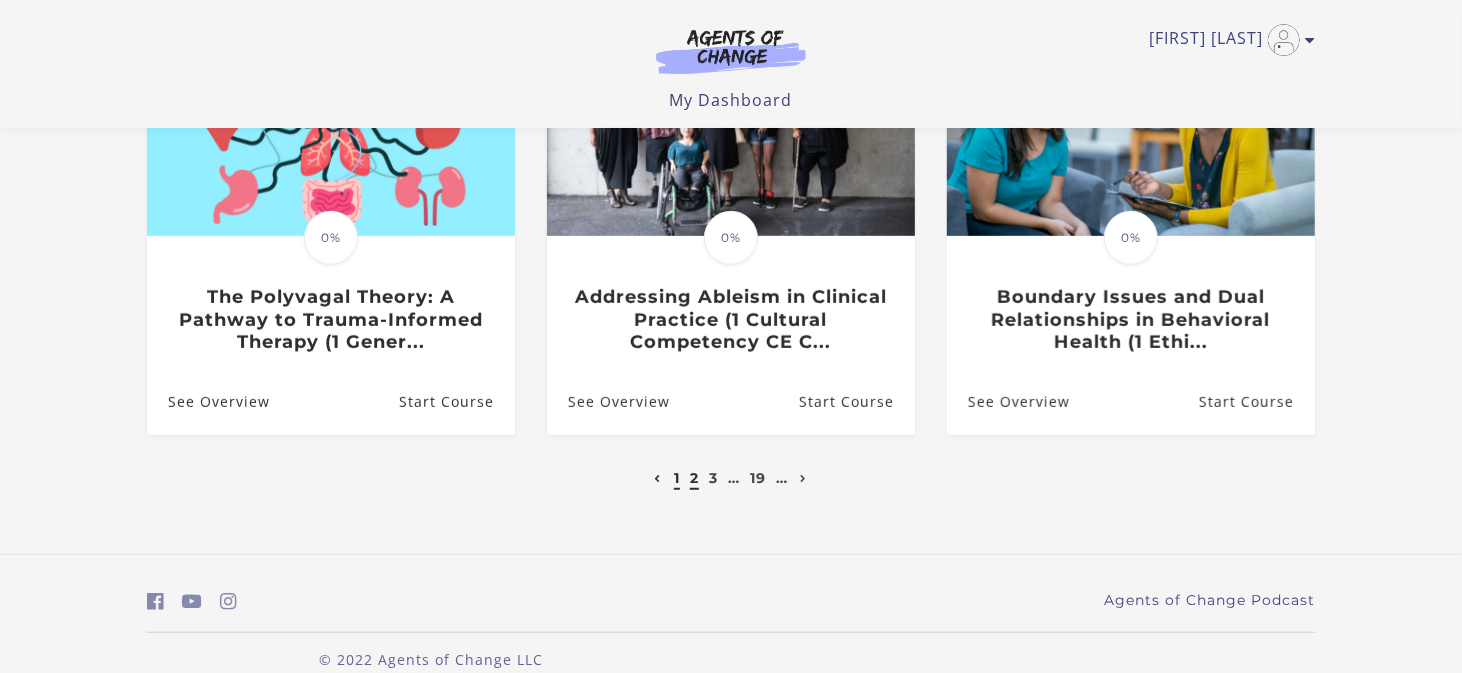 click on "2" at bounding box center (694, 478) 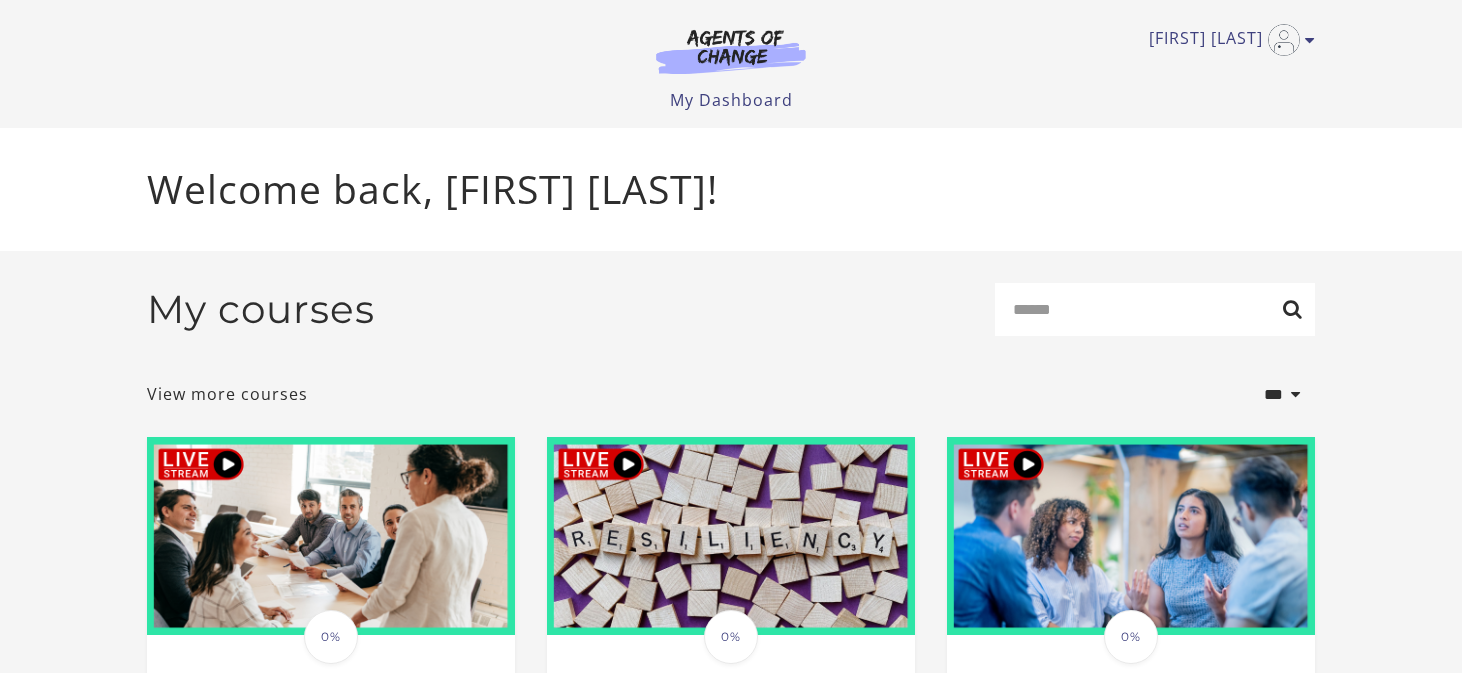 scroll, scrollTop: 0, scrollLeft: 0, axis: both 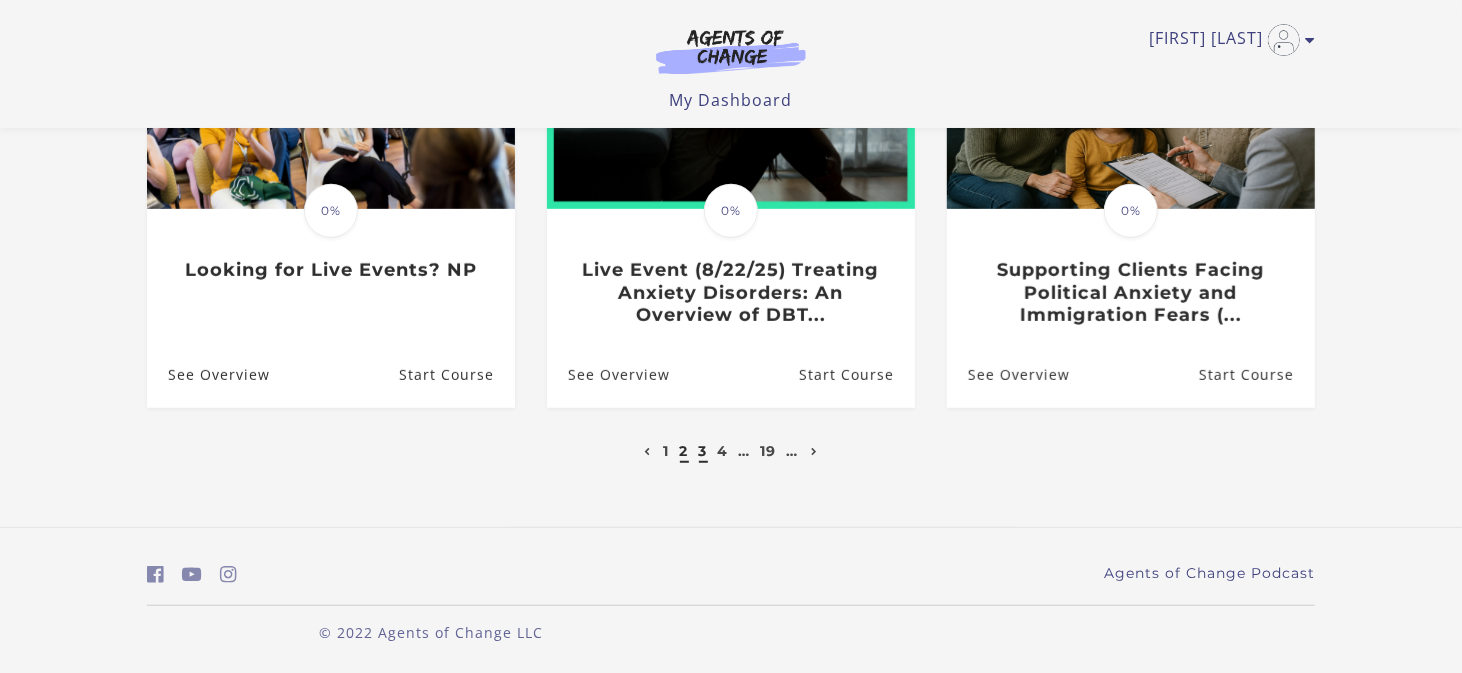 click on "3" at bounding box center (703, 451) 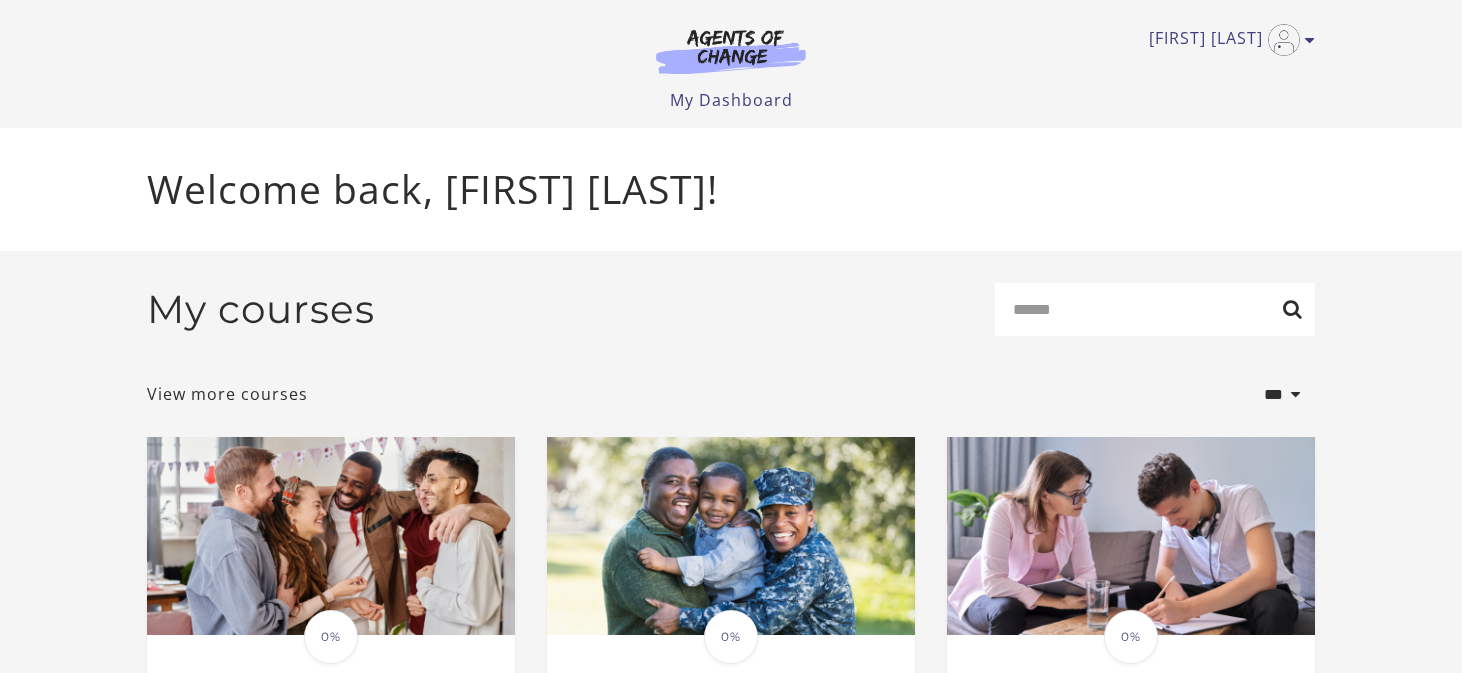 scroll, scrollTop: 0, scrollLeft: 0, axis: both 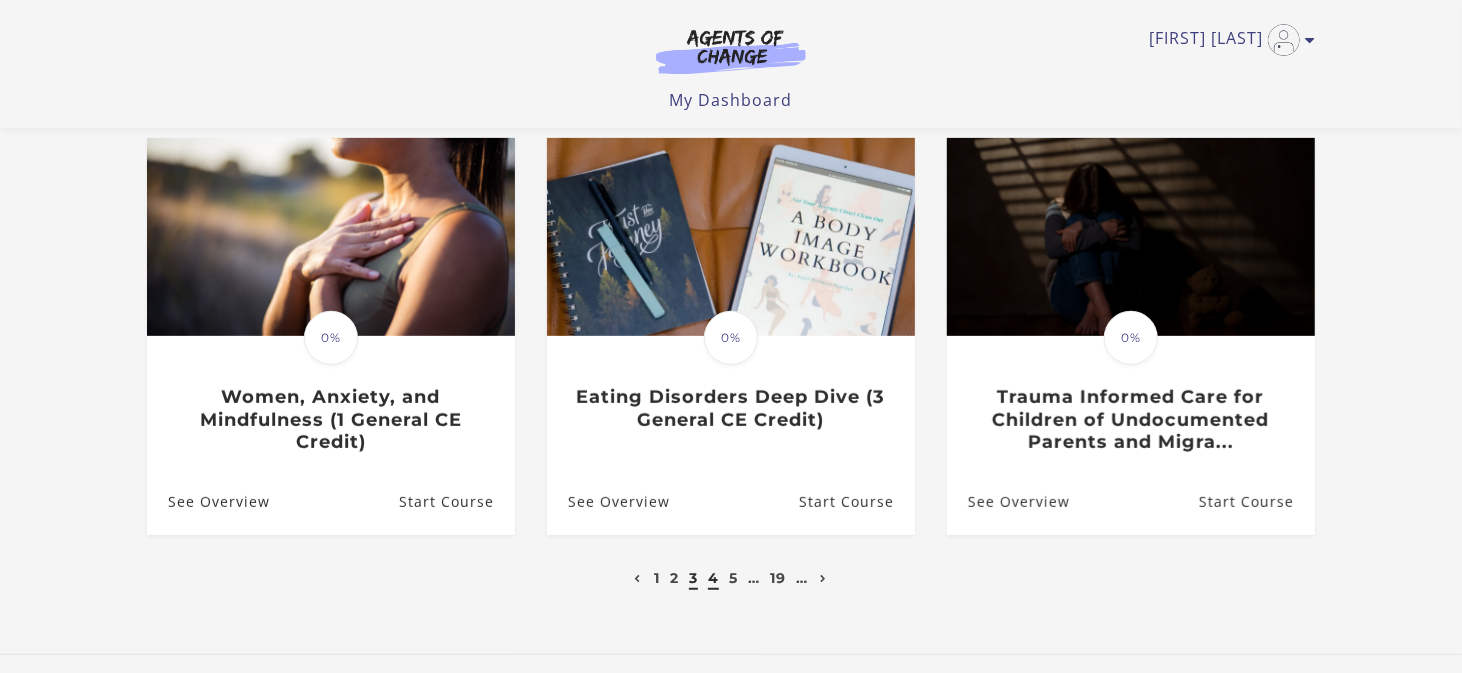 click on "4" at bounding box center (713, 578) 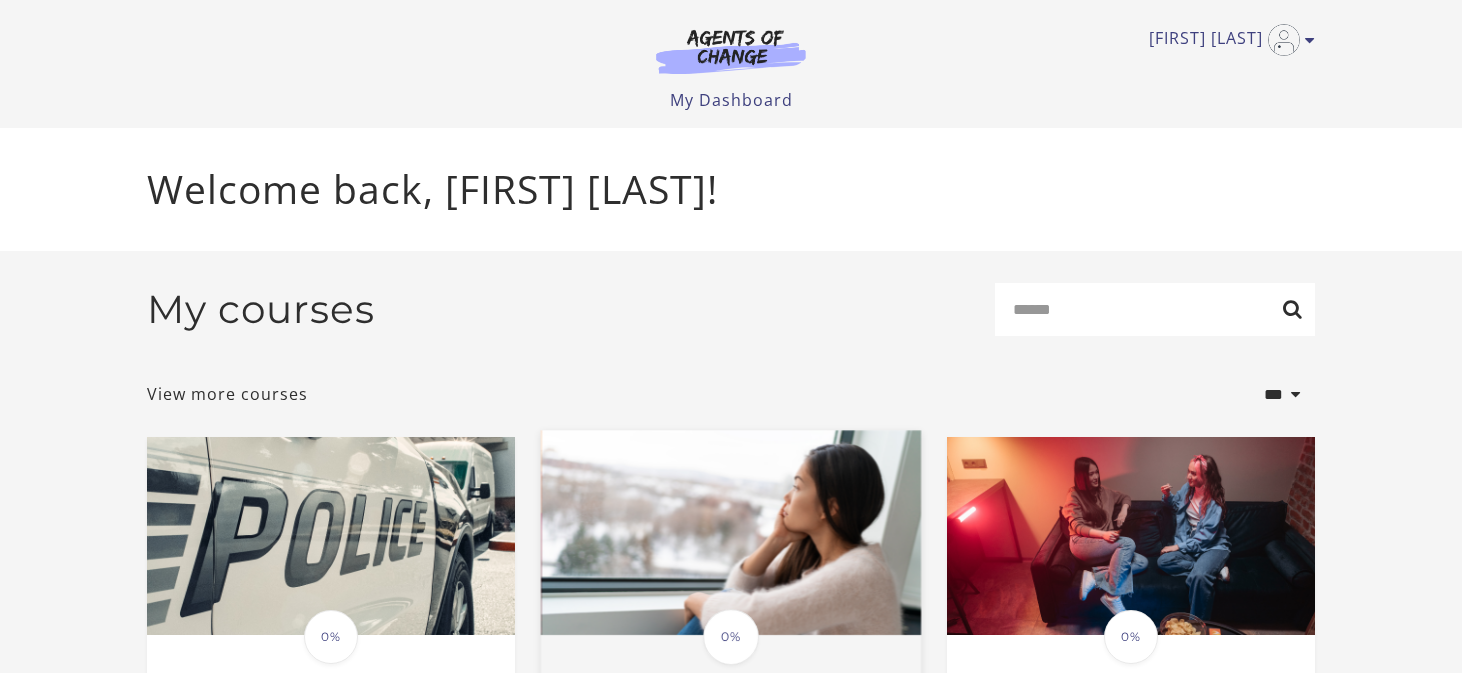 scroll, scrollTop: 0, scrollLeft: 0, axis: both 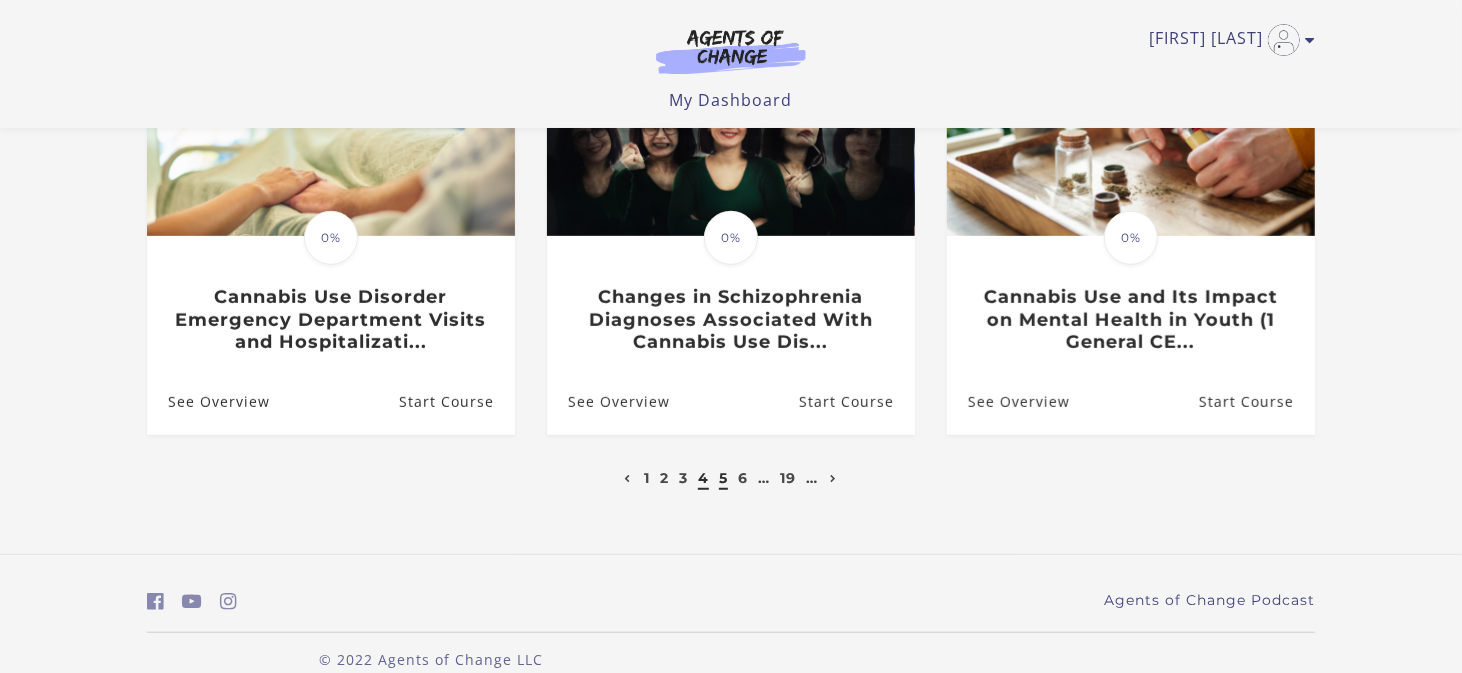 click on "5" at bounding box center [723, 478] 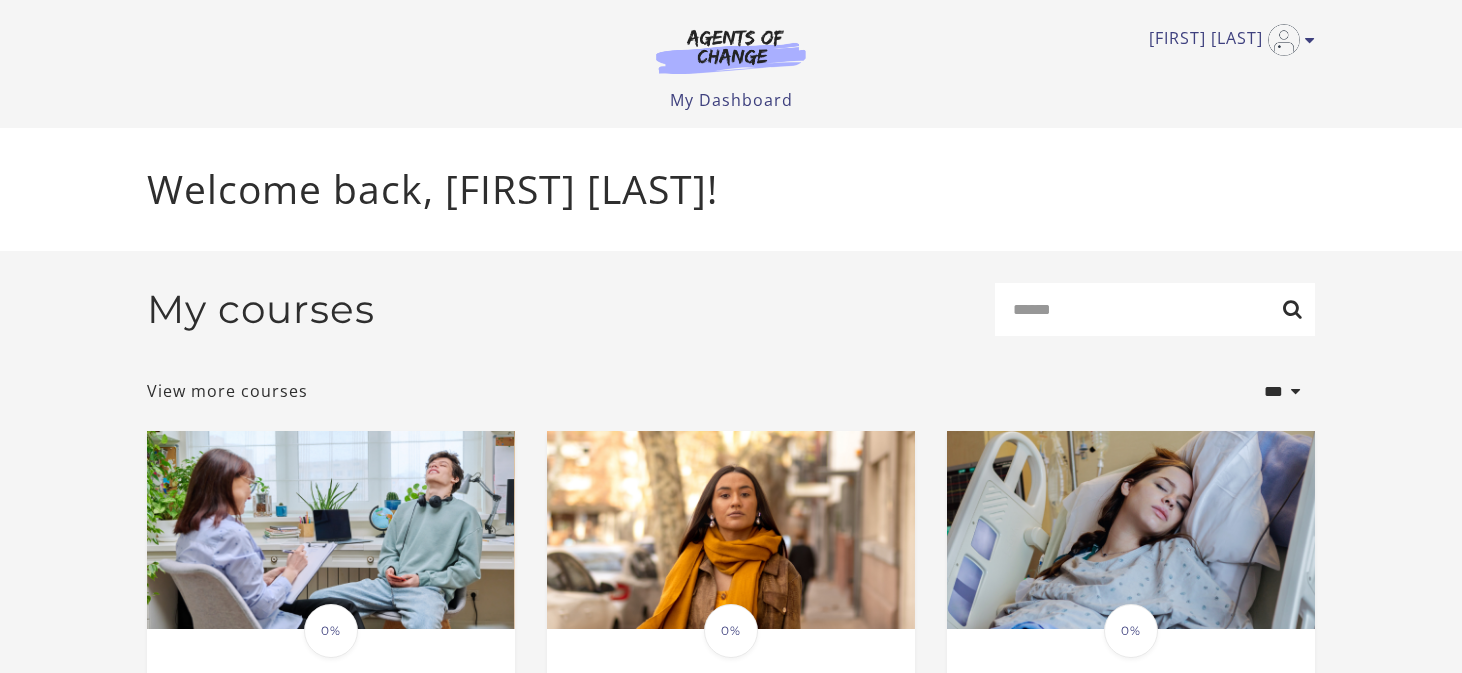 scroll, scrollTop: 0, scrollLeft: 0, axis: both 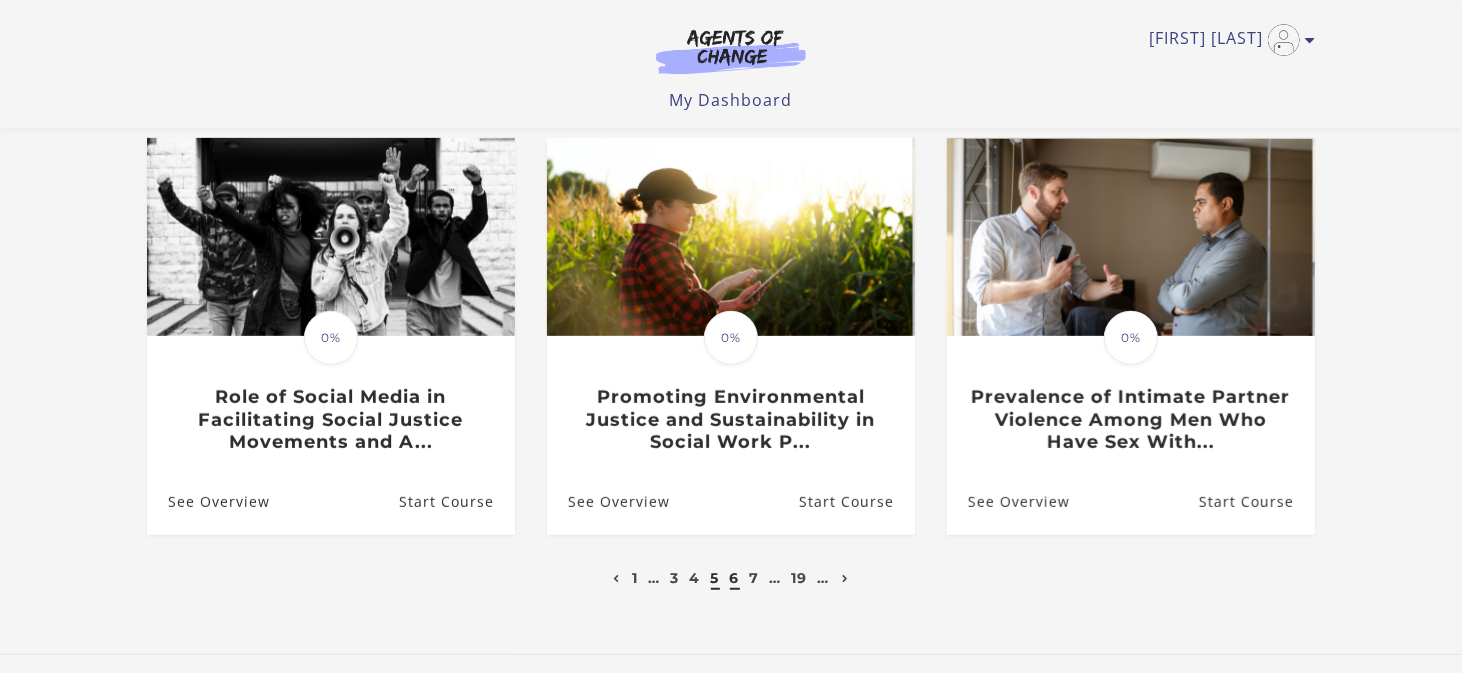 click on "6" at bounding box center (735, 578) 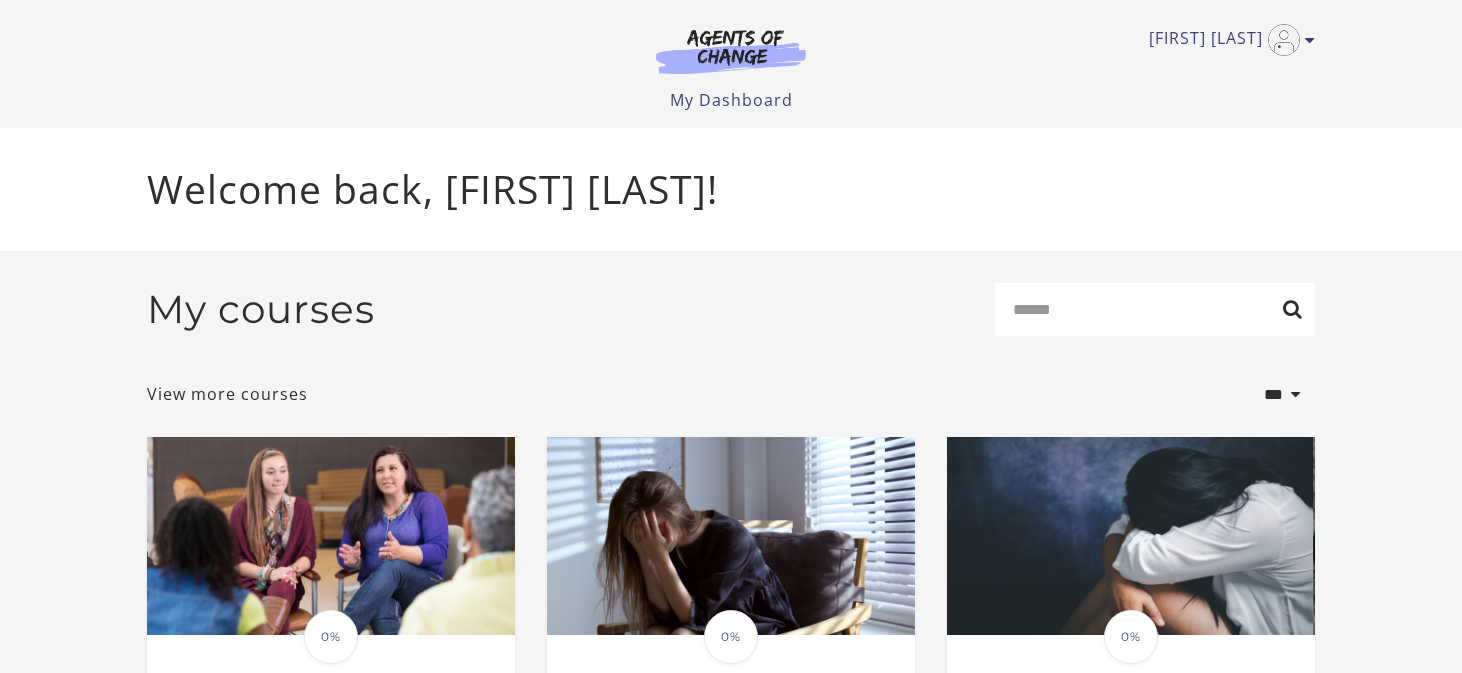 scroll, scrollTop: 0, scrollLeft: 0, axis: both 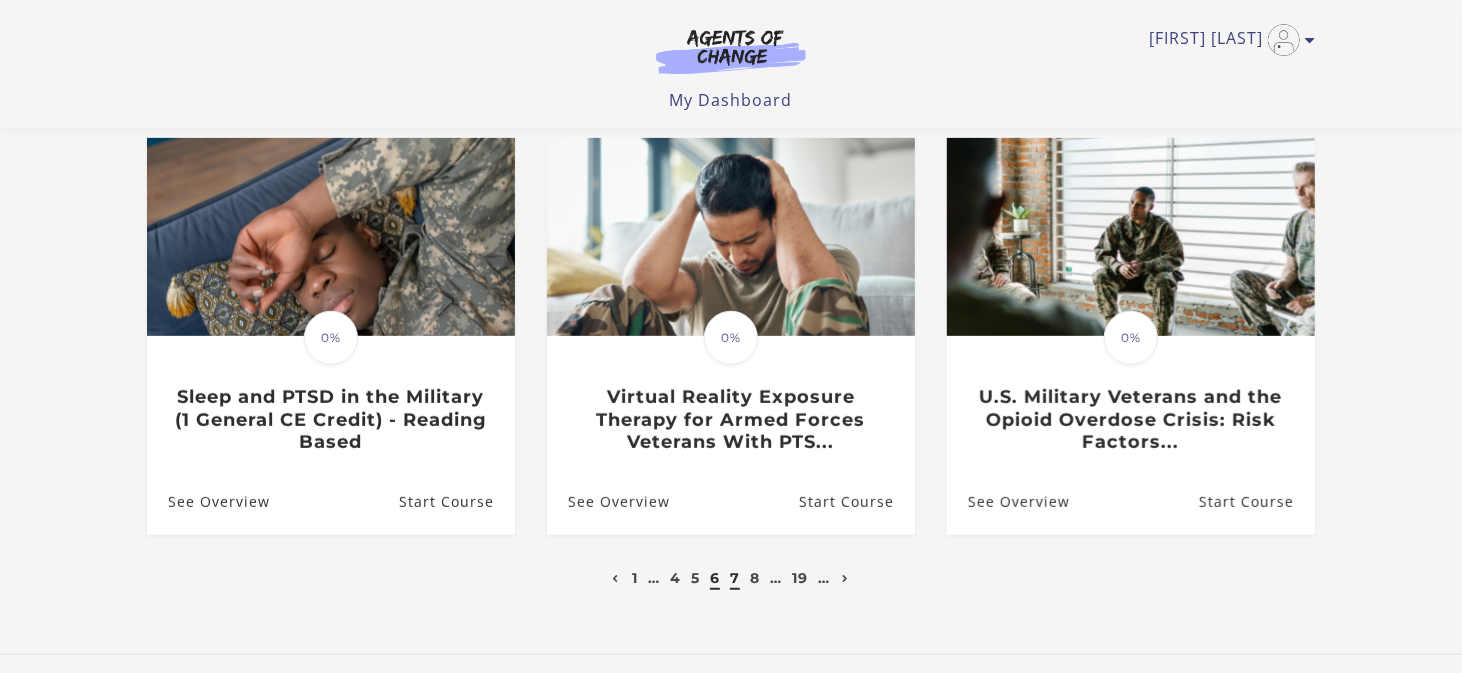 click on "7" at bounding box center (735, 578) 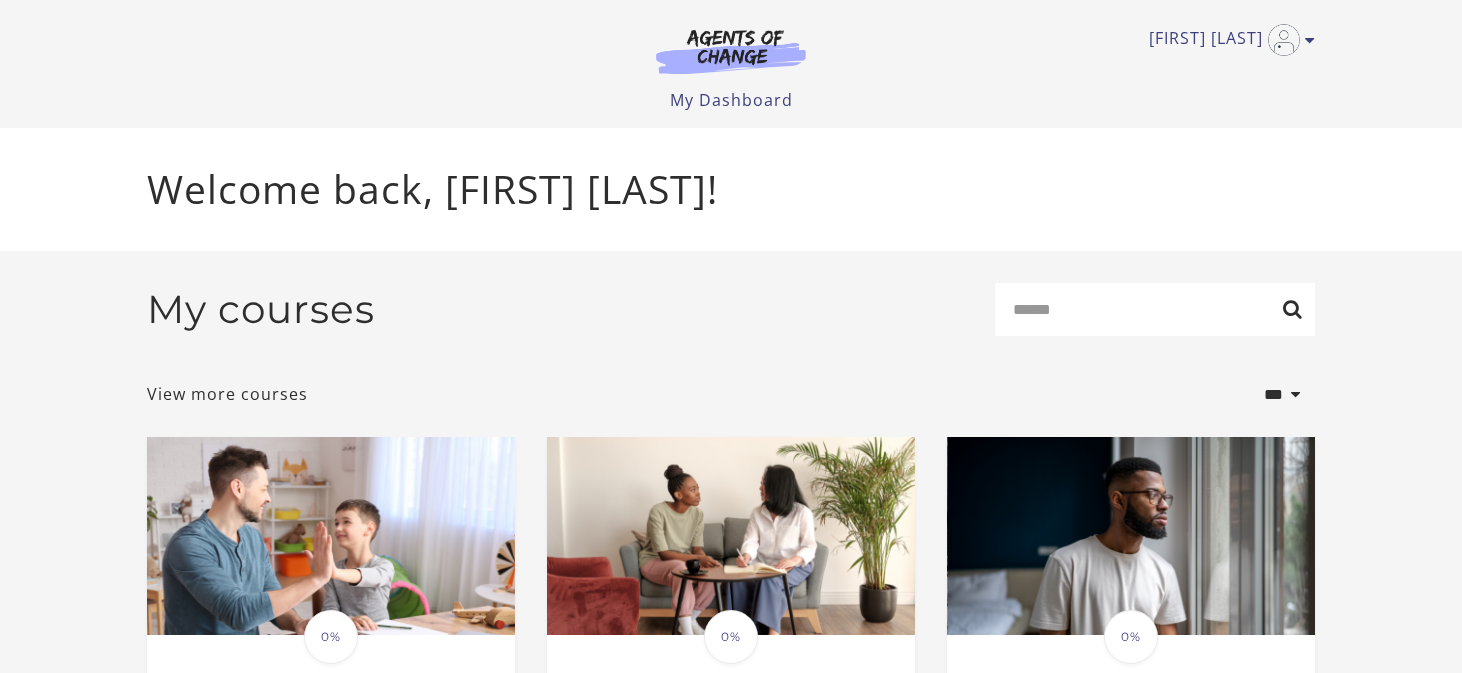 scroll, scrollTop: 0, scrollLeft: 0, axis: both 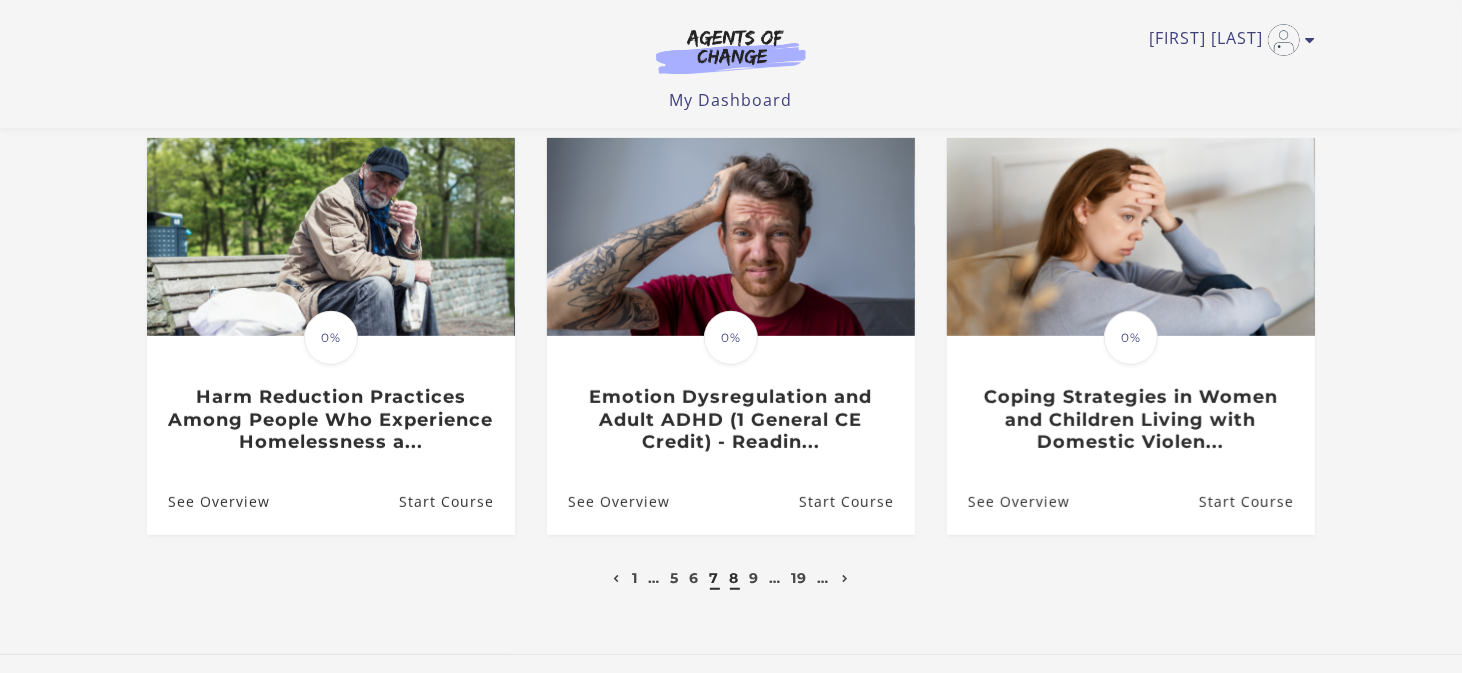click on "8" at bounding box center (735, 578) 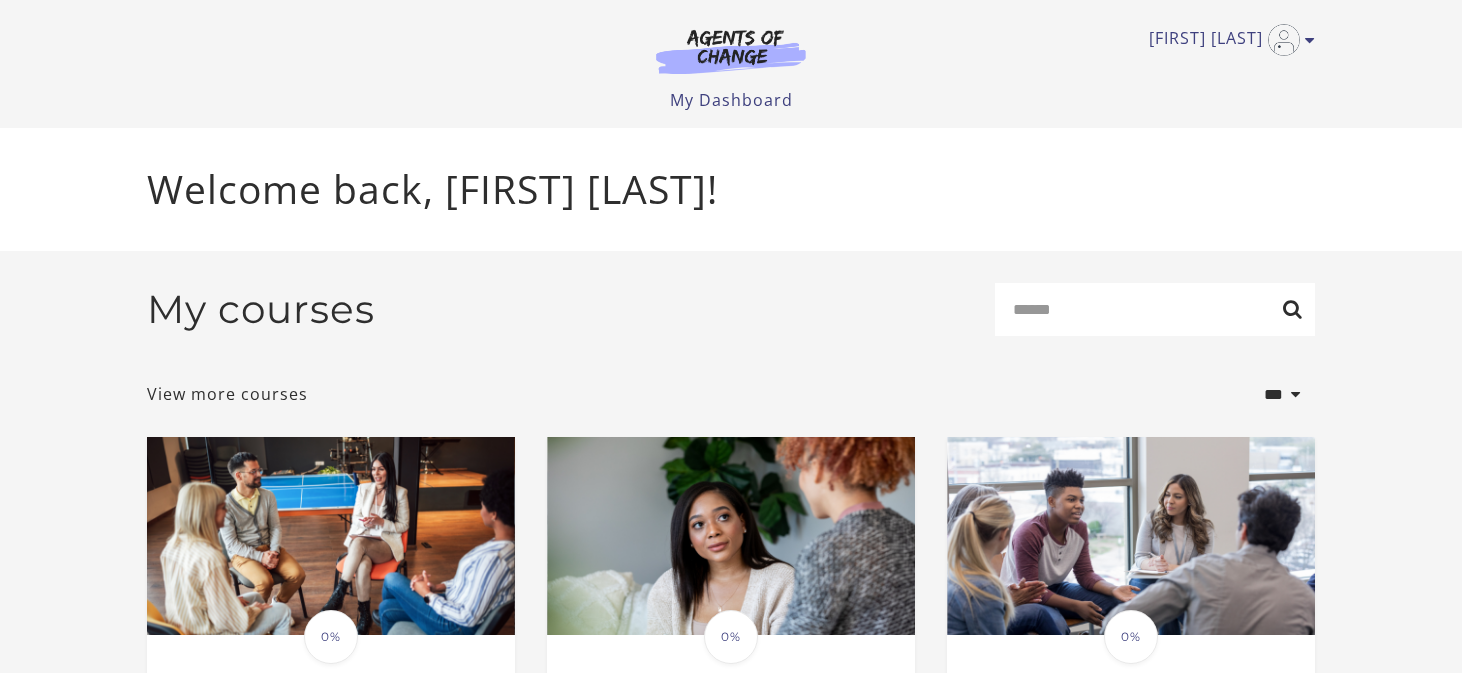 scroll, scrollTop: 0, scrollLeft: 0, axis: both 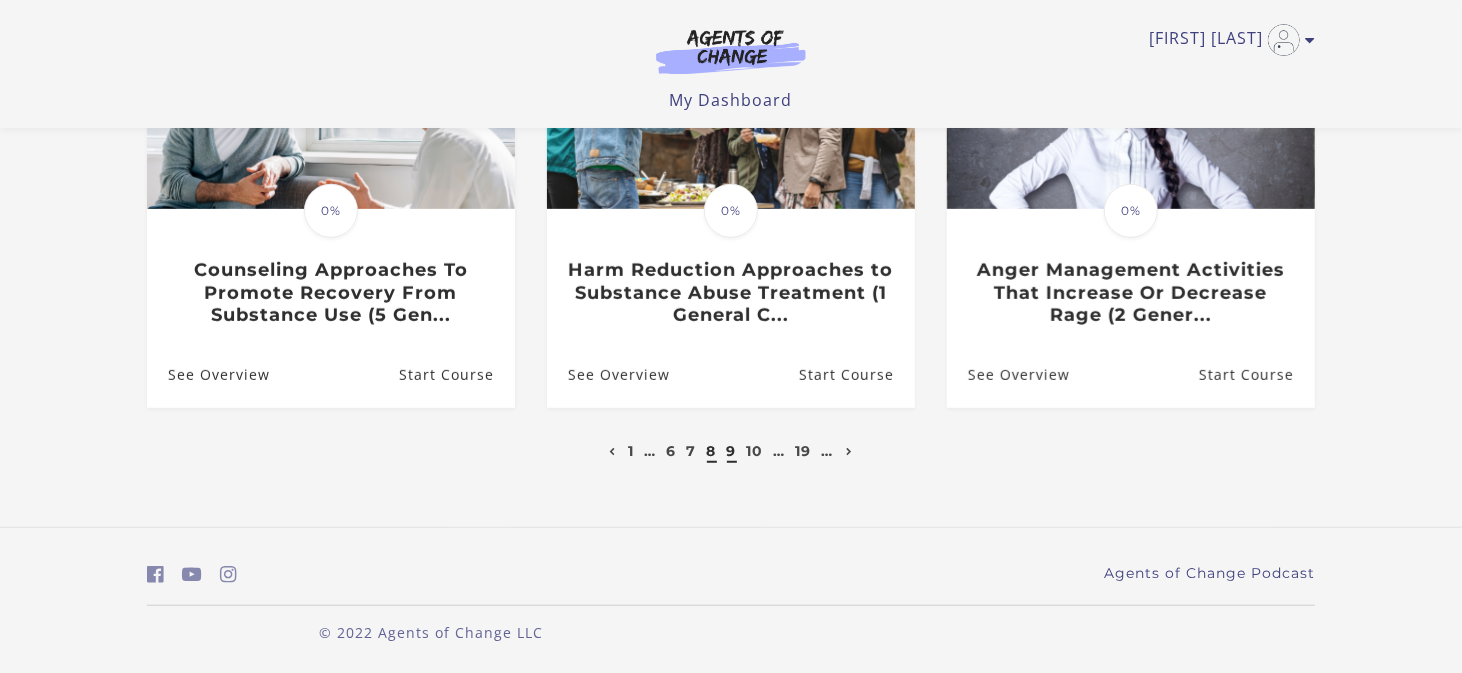 click on "9" at bounding box center [732, 451] 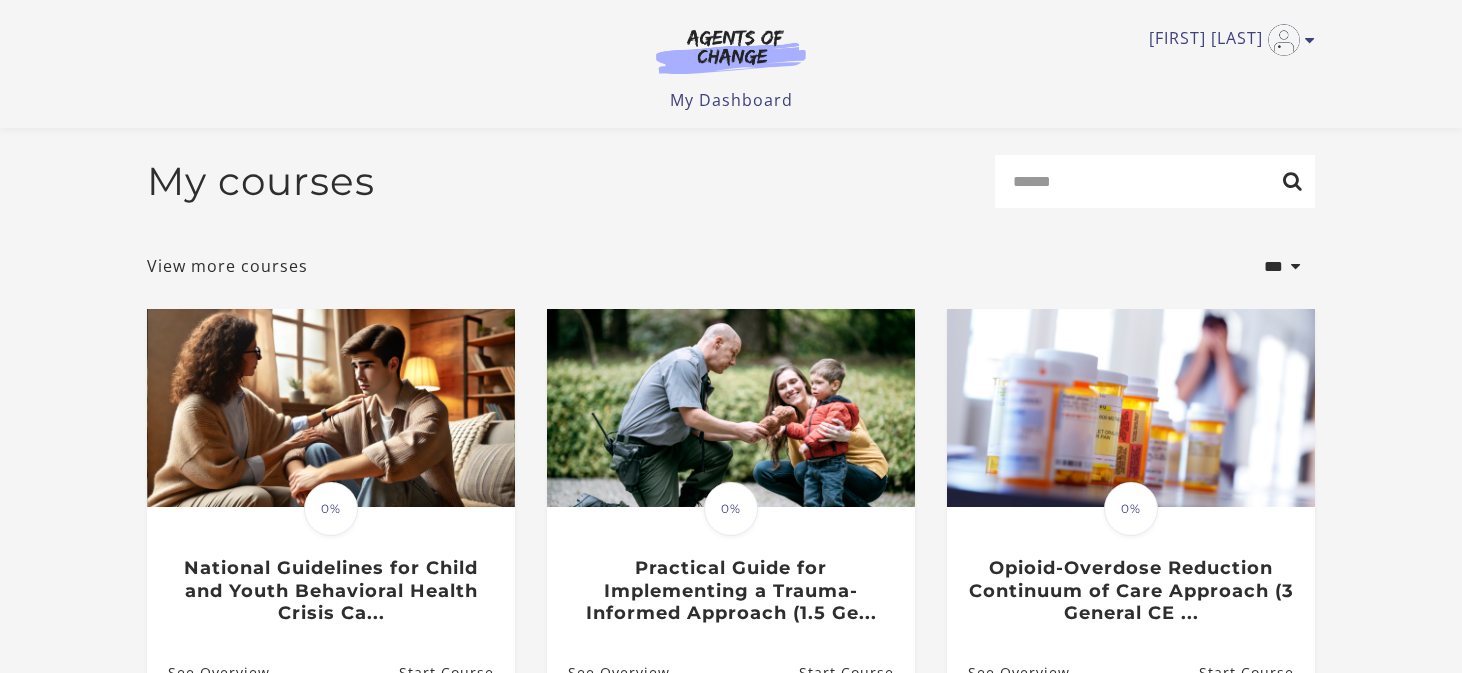 scroll, scrollTop: 100, scrollLeft: 0, axis: vertical 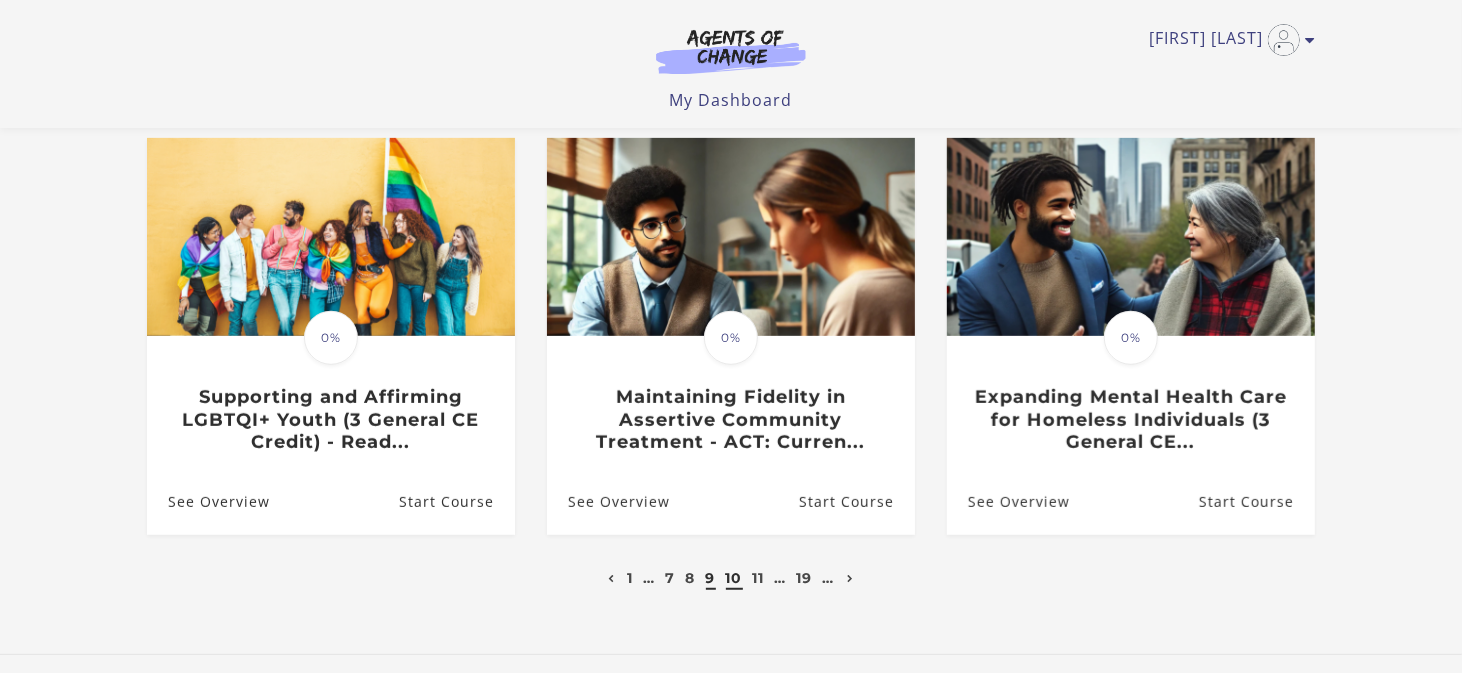 click on "10" at bounding box center (734, 578) 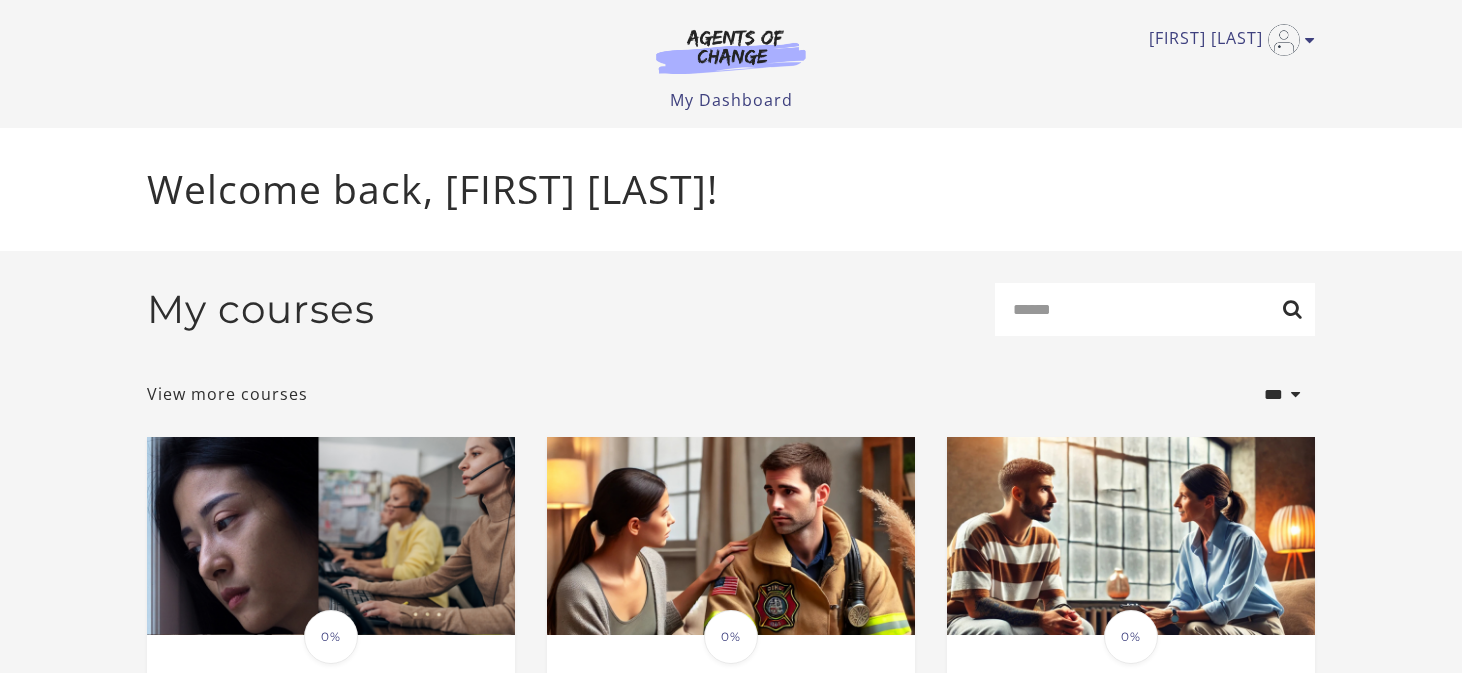 scroll, scrollTop: 0, scrollLeft: 0, axis: both 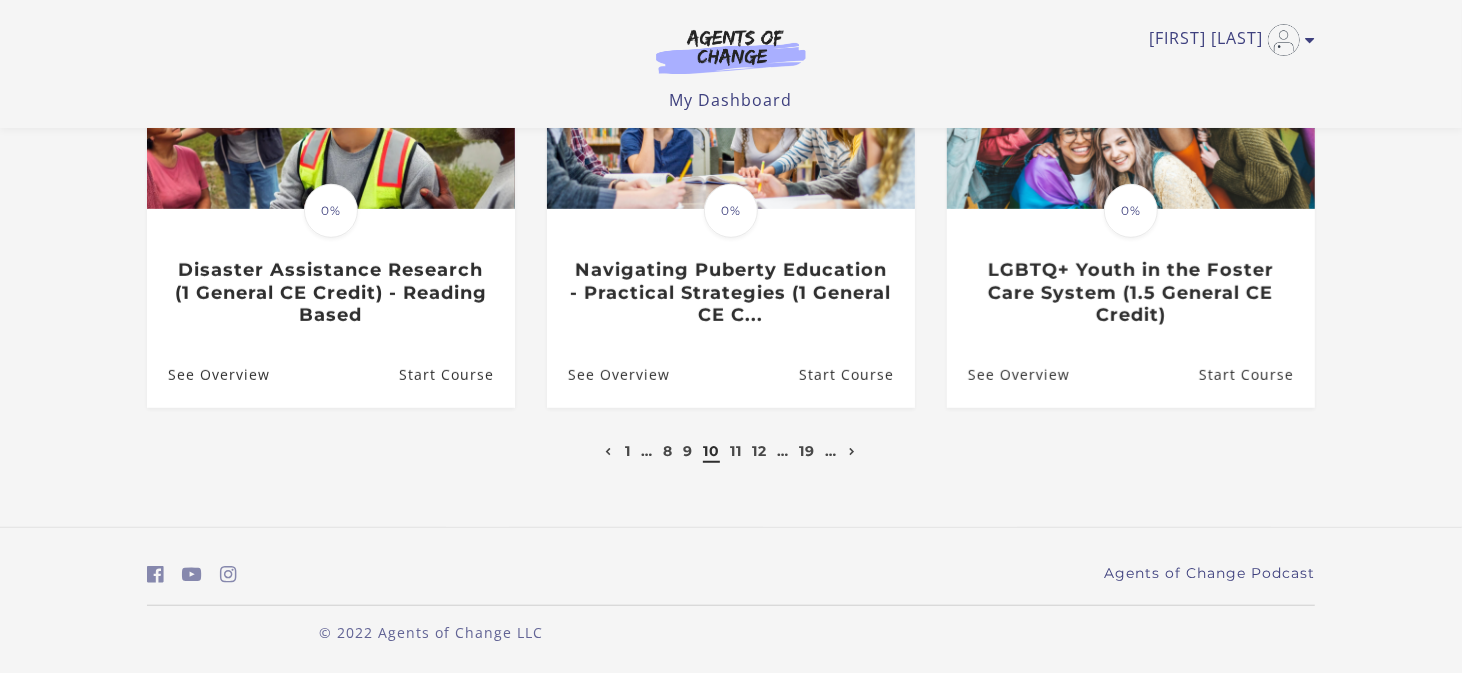 click on "1
…
8
9
10
11
12
…
19
…" at bounding box center [731, 451] 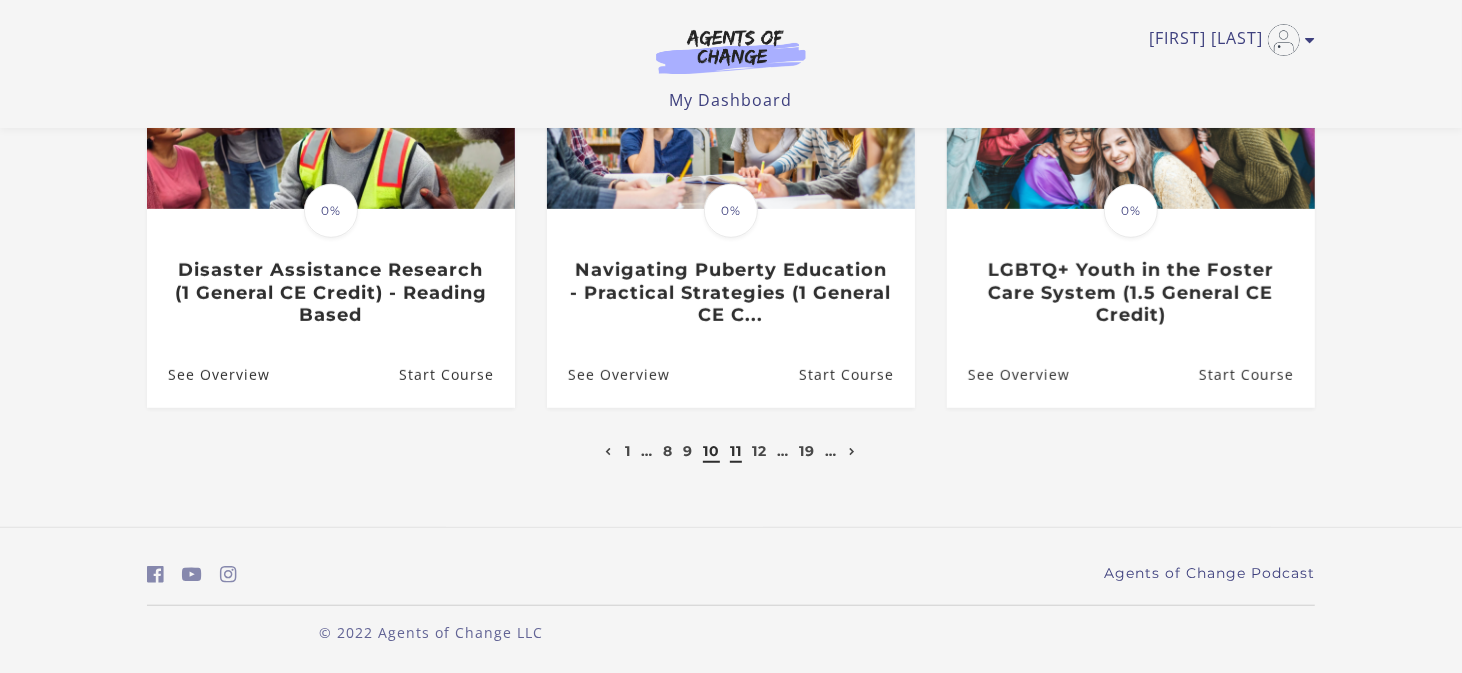 click on "11" at bounding box center [736, 451] 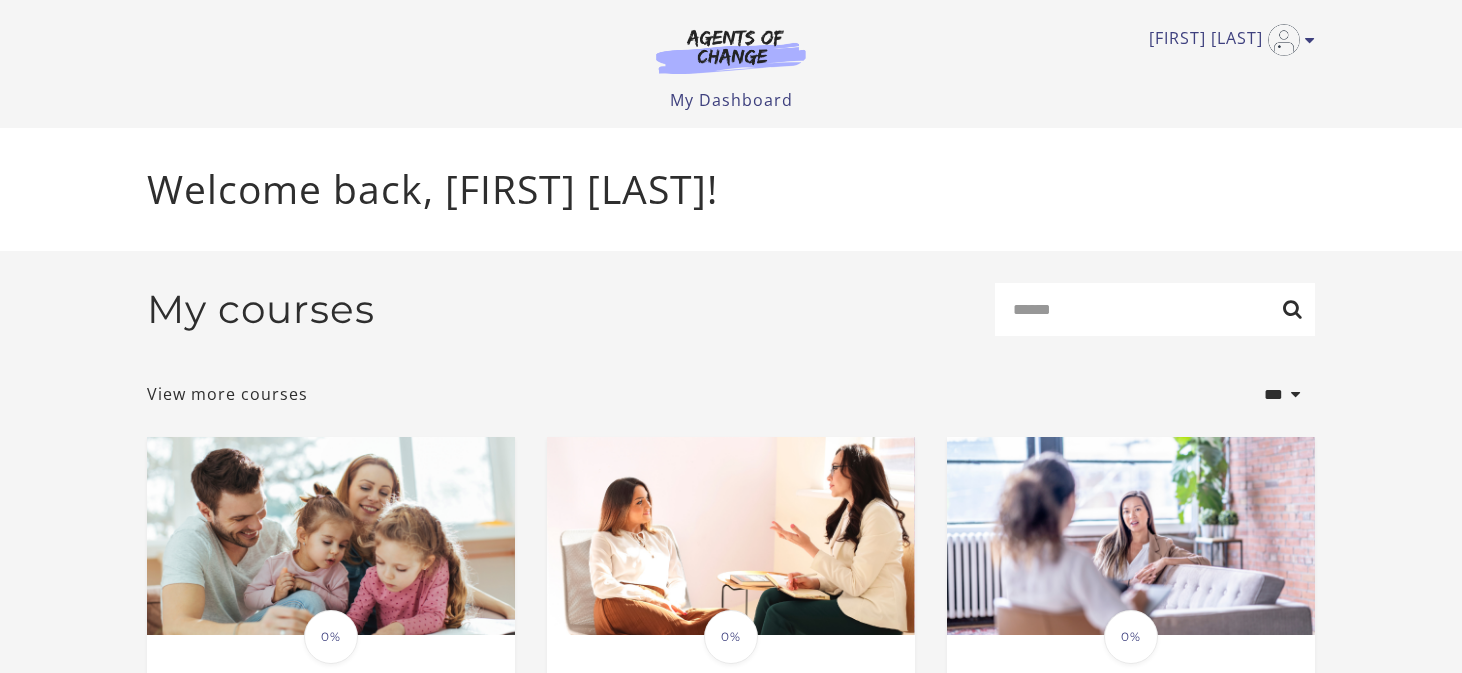 scroll, scrollTop: 0, scrollLeft: 0, axis: both 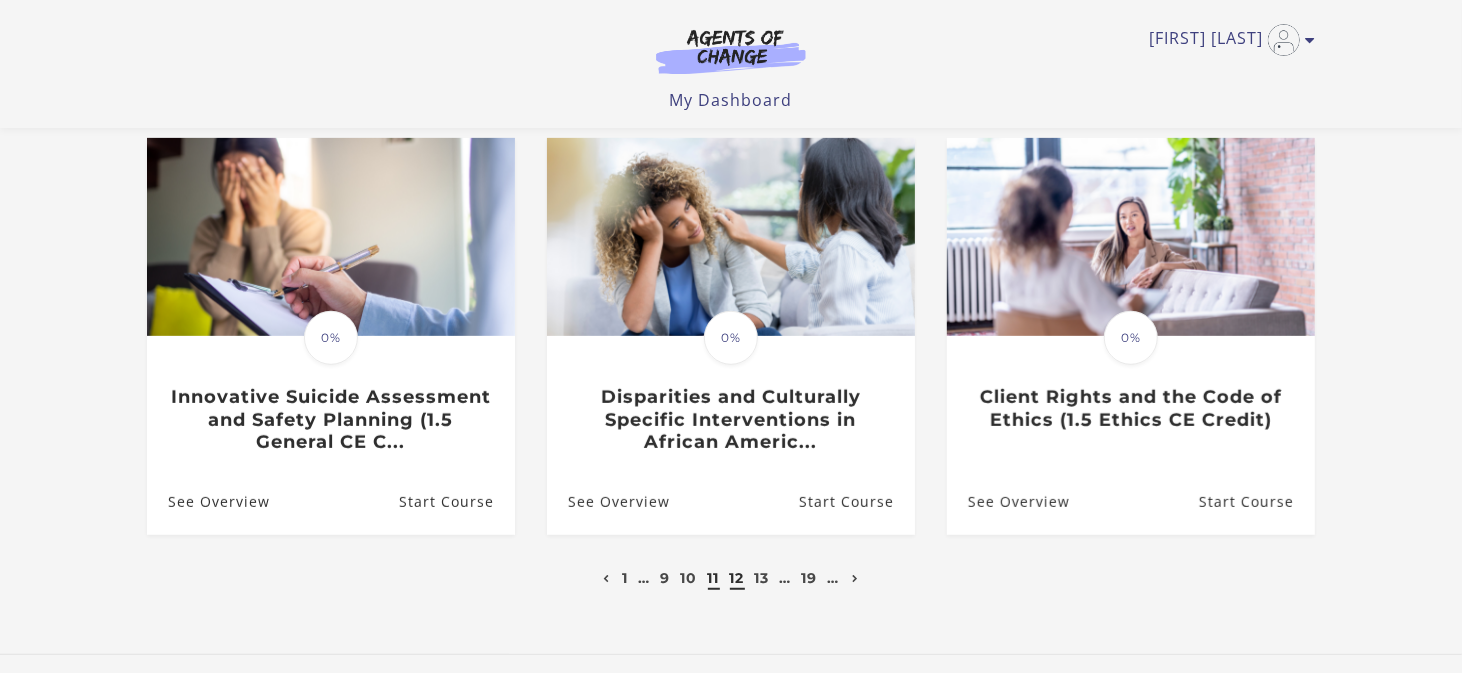 click on "12" at bounding box center (737, 578) 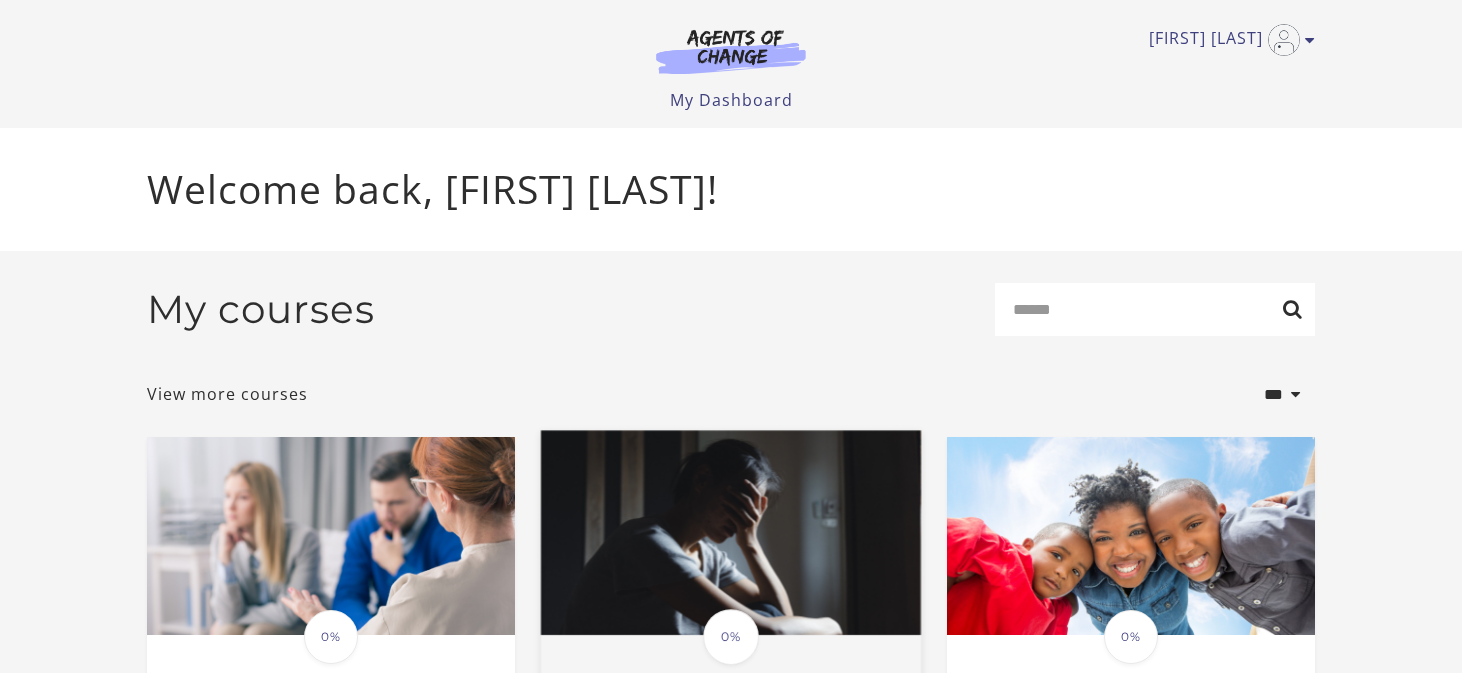 scroll, scrollTop: 0, scrollLeft: 0, axis: both 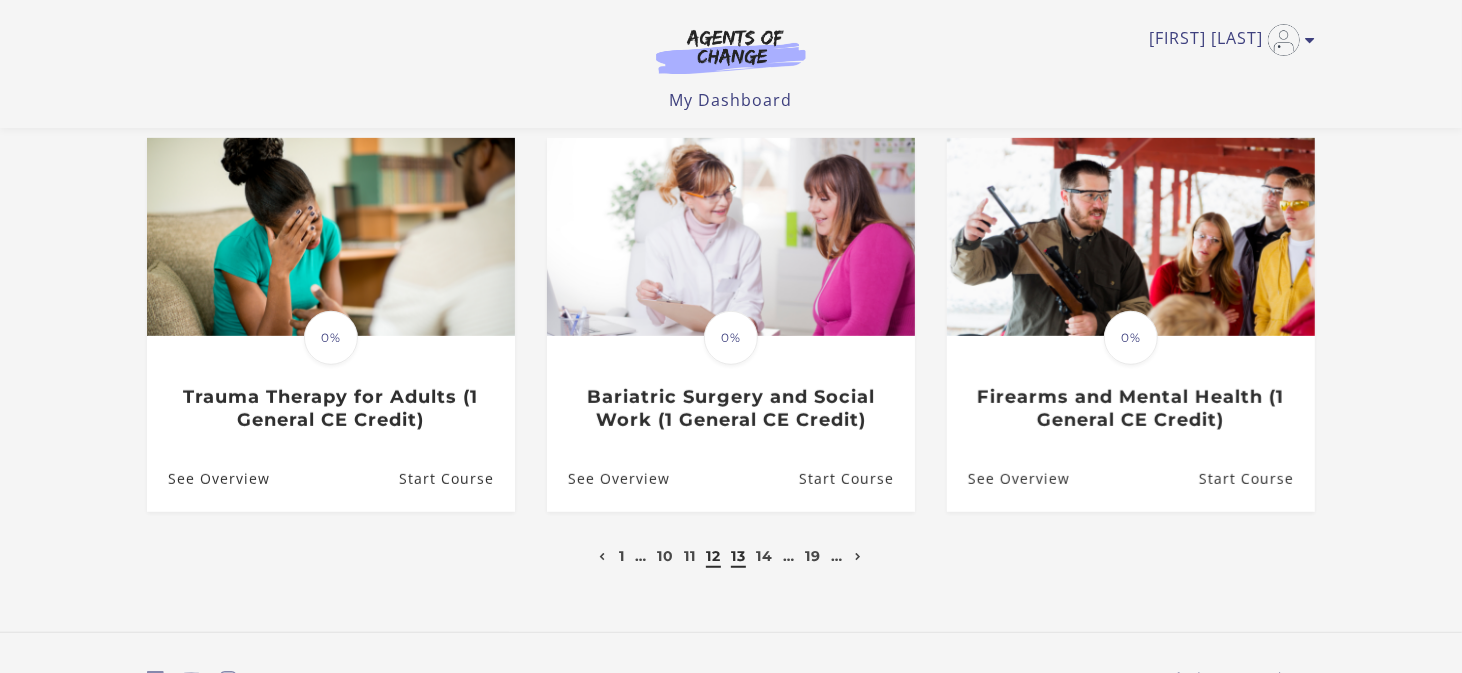 click on "13" at bounding box center [738, 556] 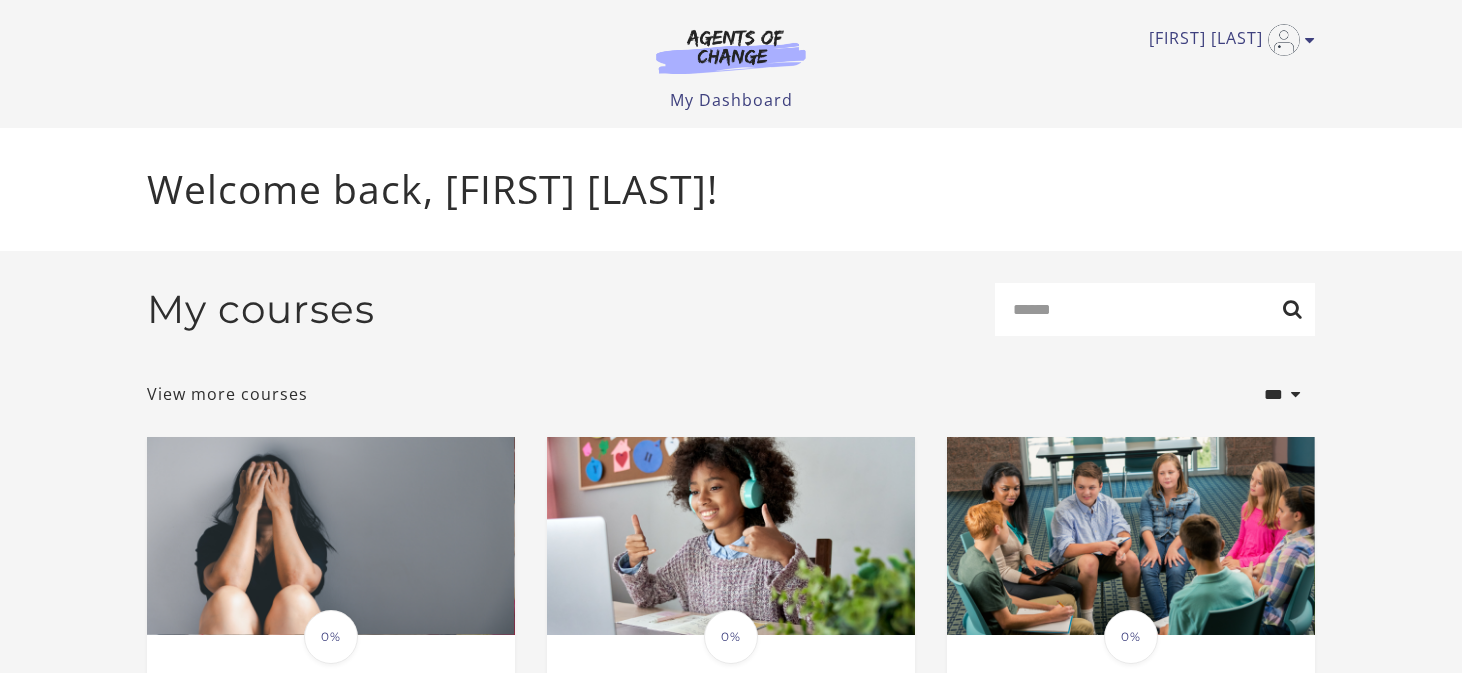 scroll, scrollTop: 0, scrollLeft: 0, axis: both 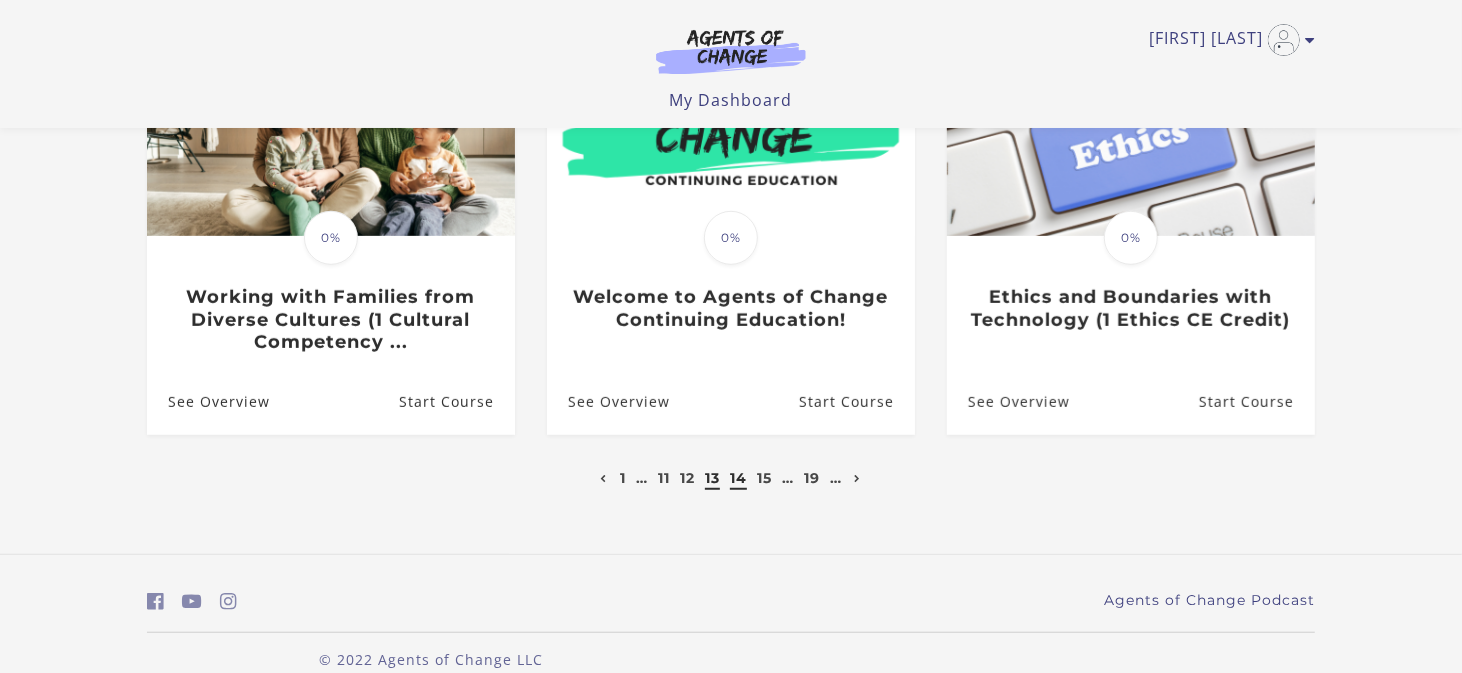 click on "14" at bounding box center (738, 478) 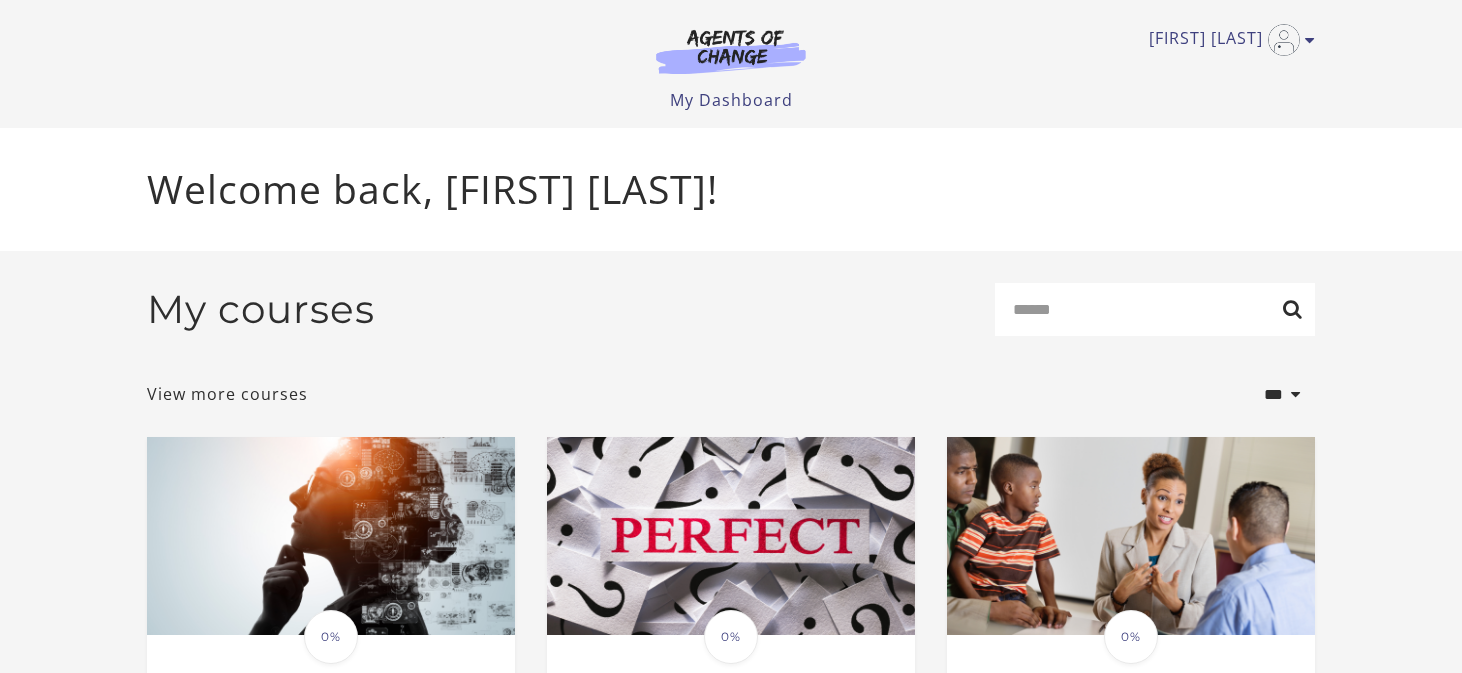 scroll, scrollTop: 0, scrollLeft: 0, axis: both 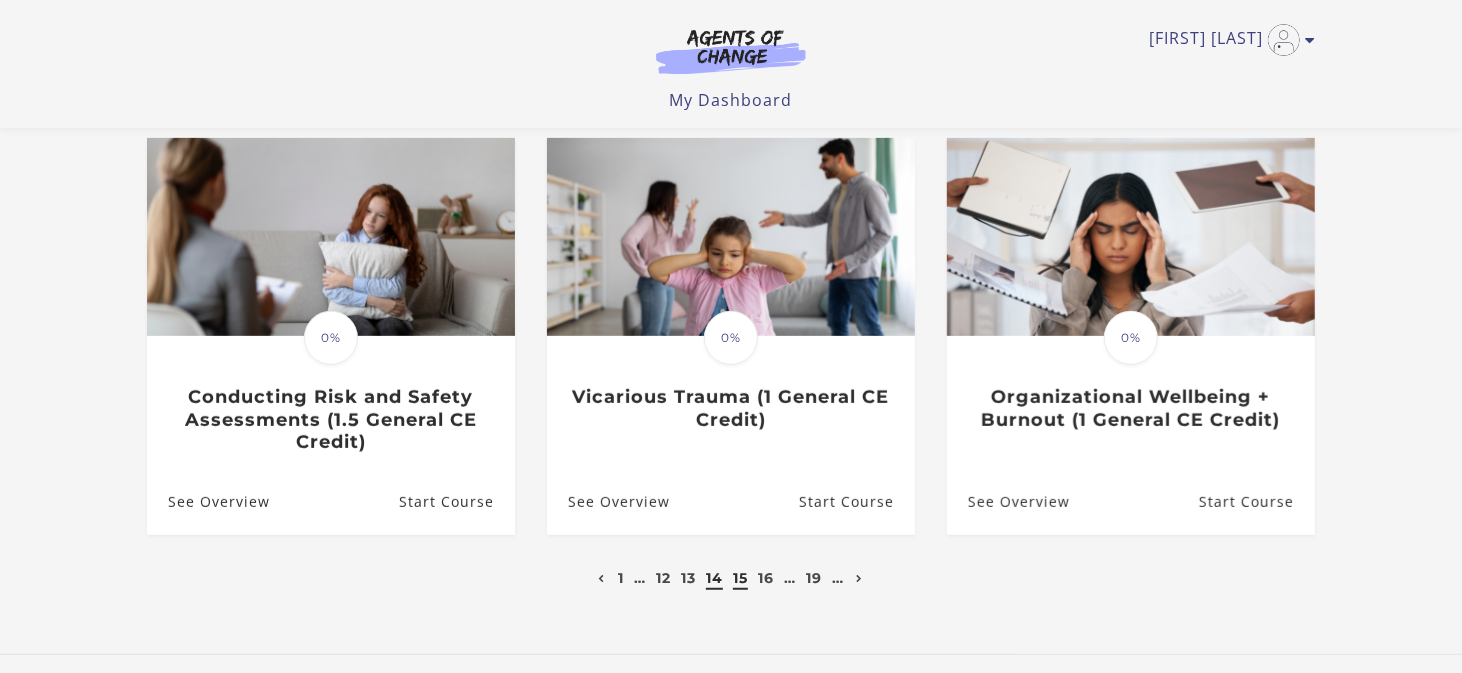 click on "15" at bounding box center [740, 578] 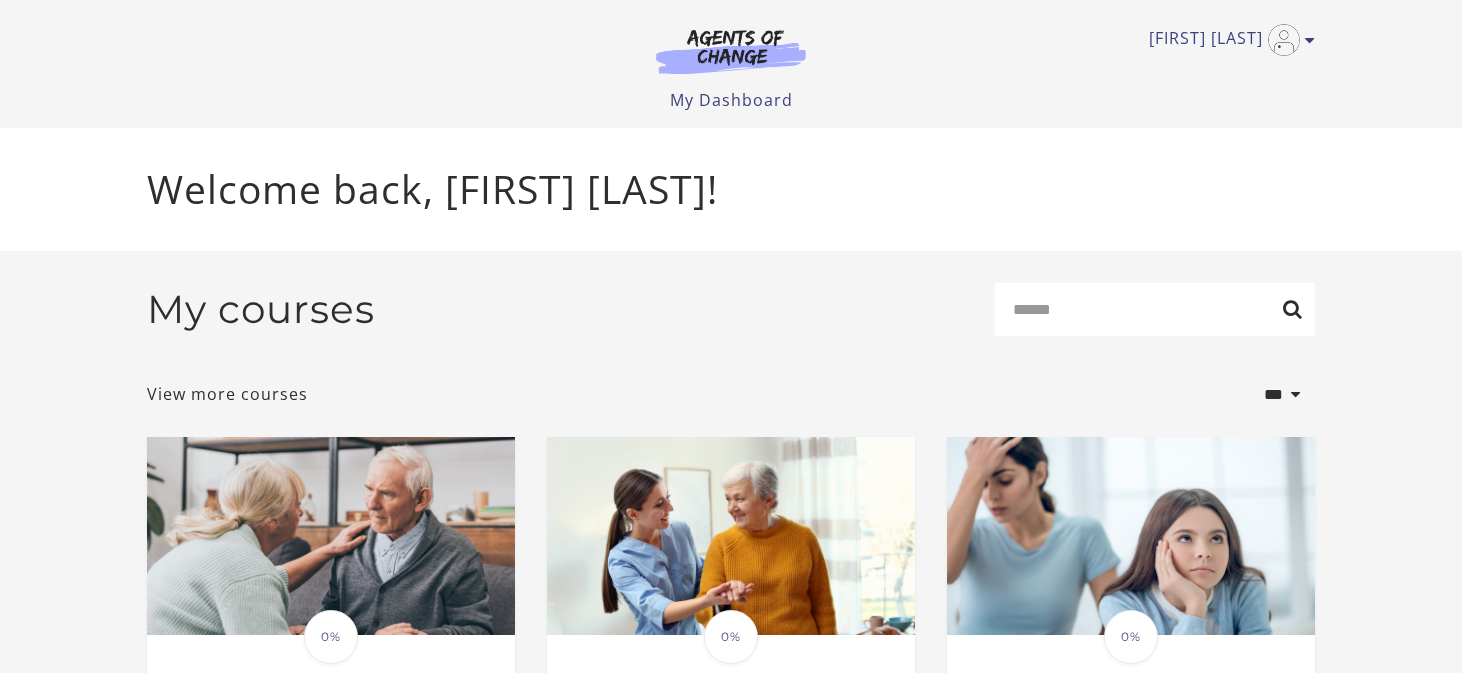 scroll, scrollTop: 0, scrollLeft: 0, axis: both 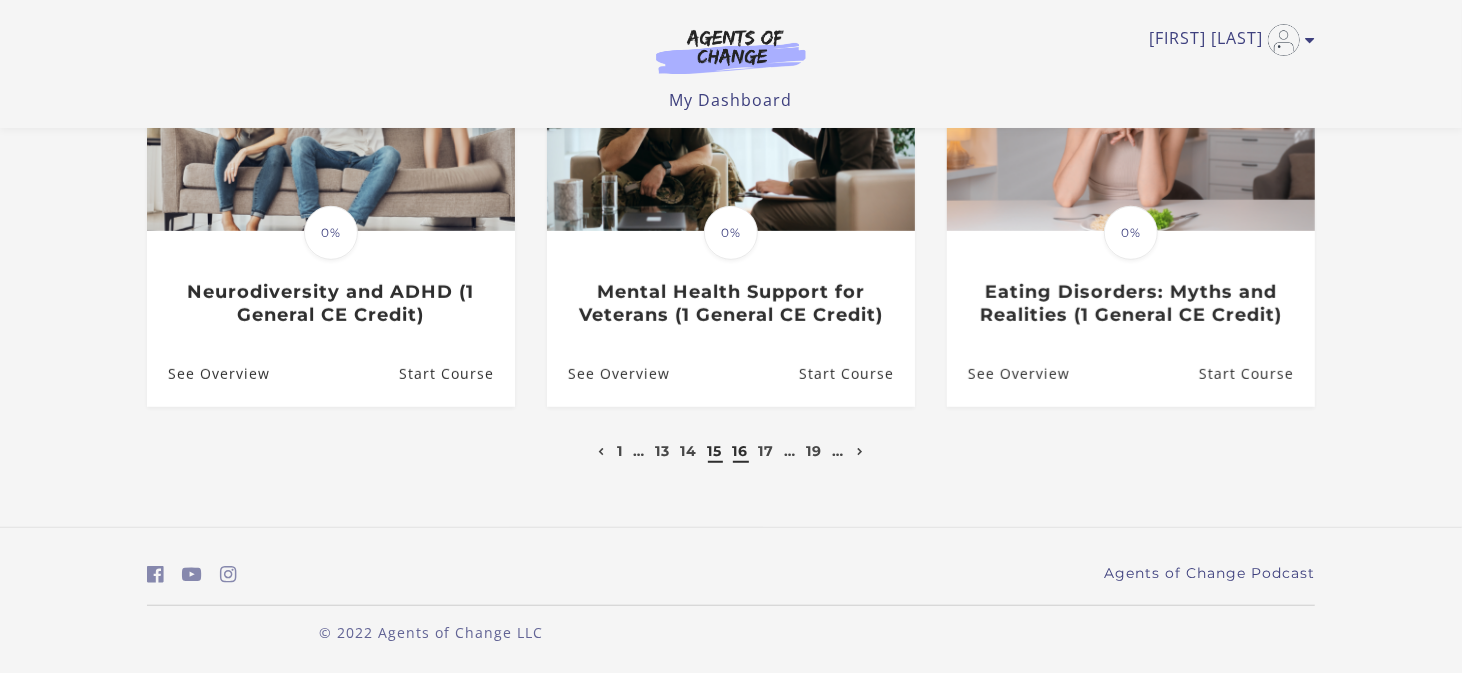 click on "16" at bounding box center (741, 451) 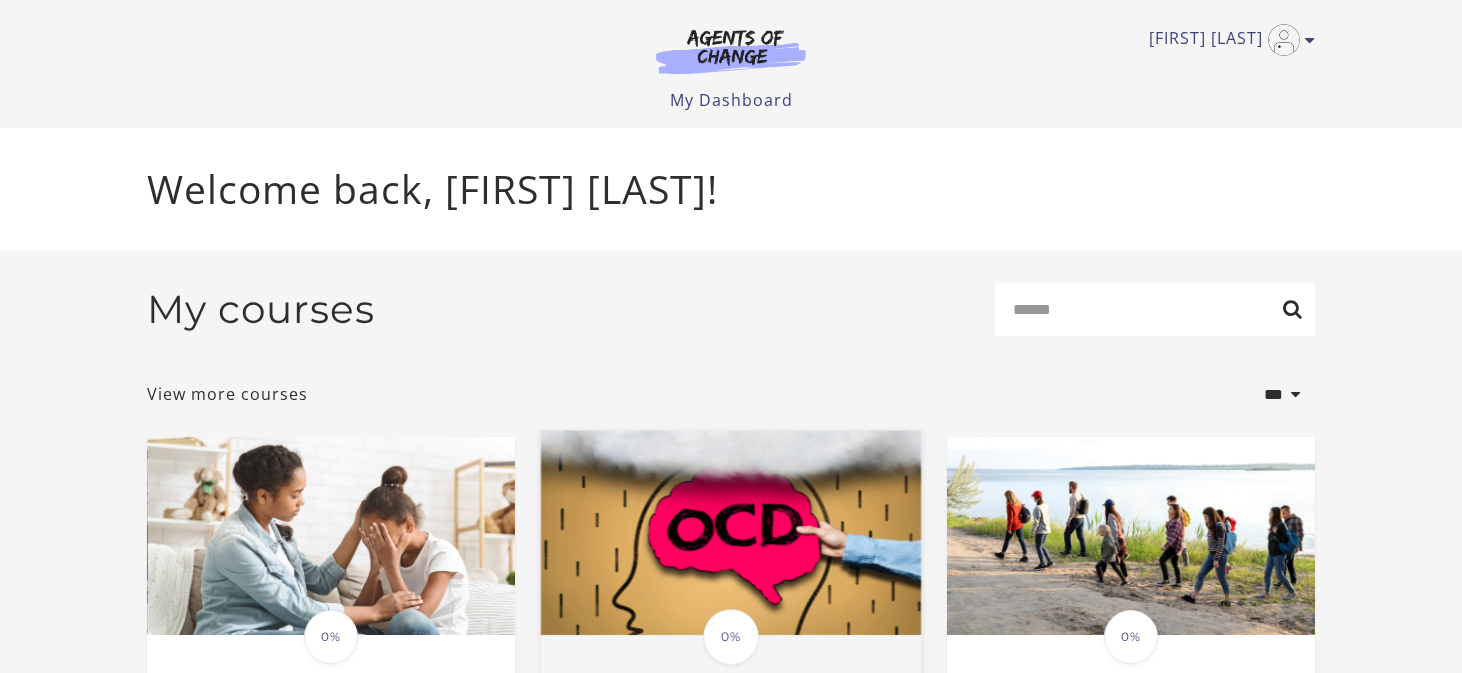 scroll, scrollTop: 0, scrollLeft: 0, axis: both 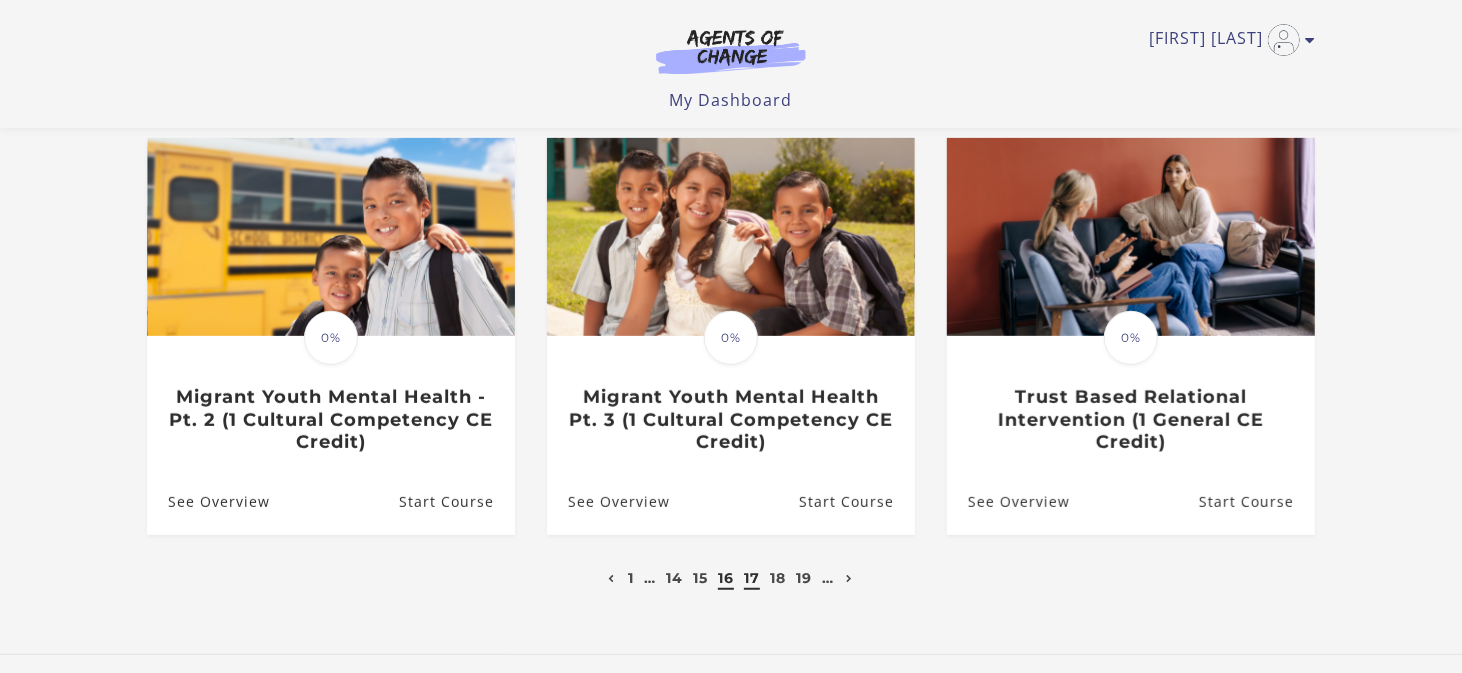 click on "17" at bounding box center [752, 578] 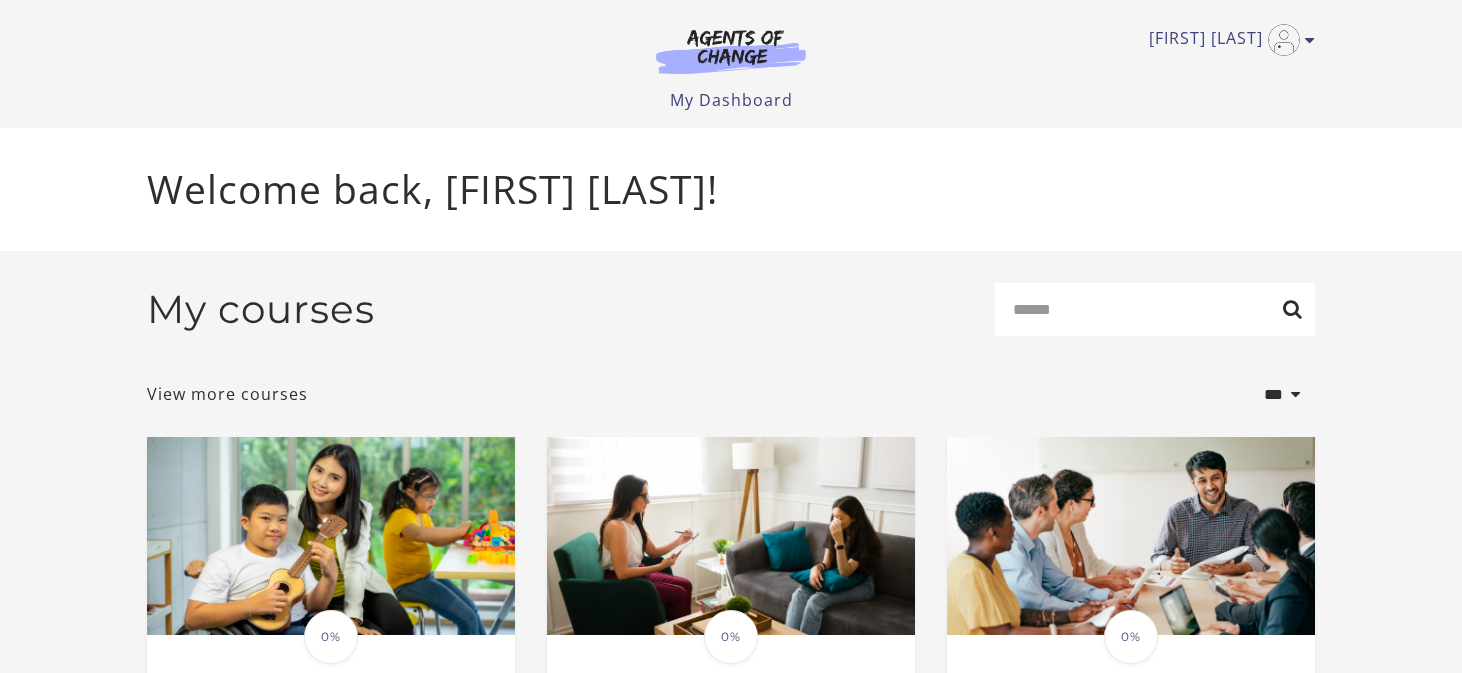 scroll, scrollTop: 0, scrollLeft: 0, axis: both 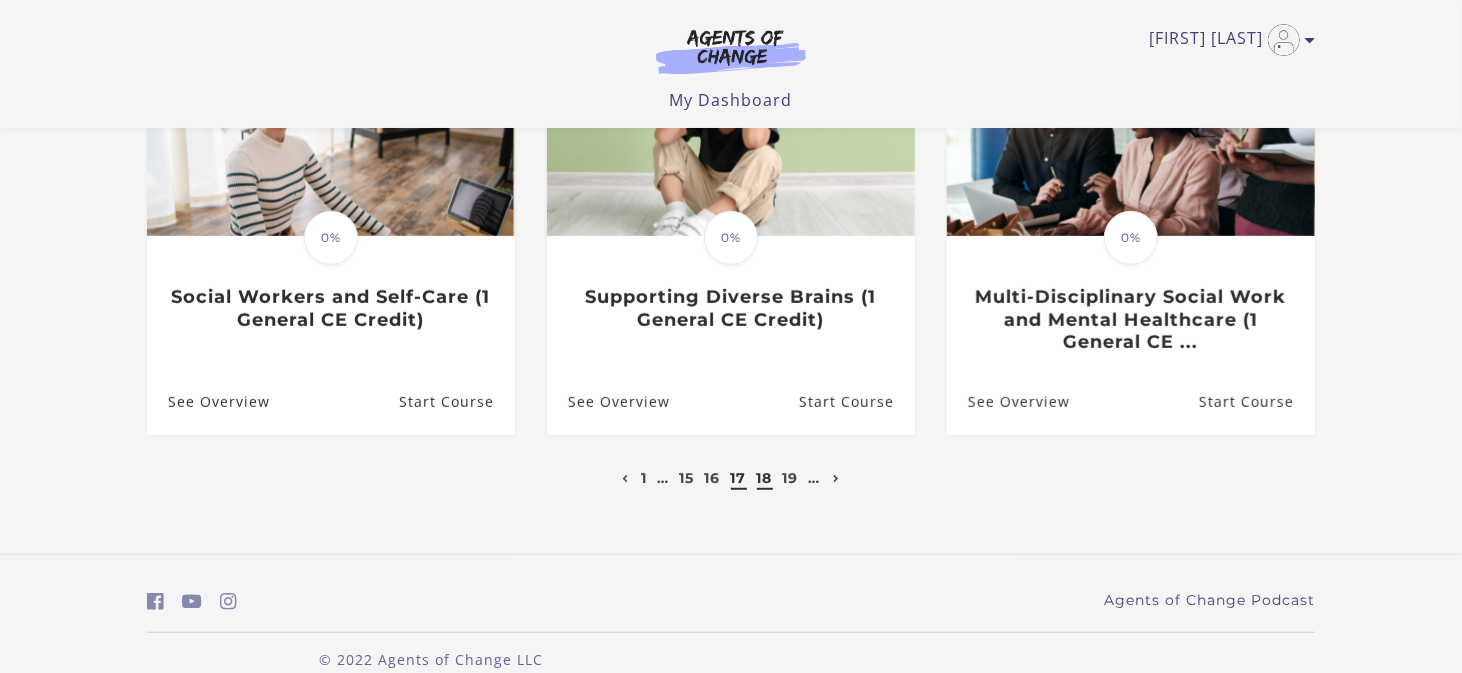 click on "18" at bounding box center [765, 478] 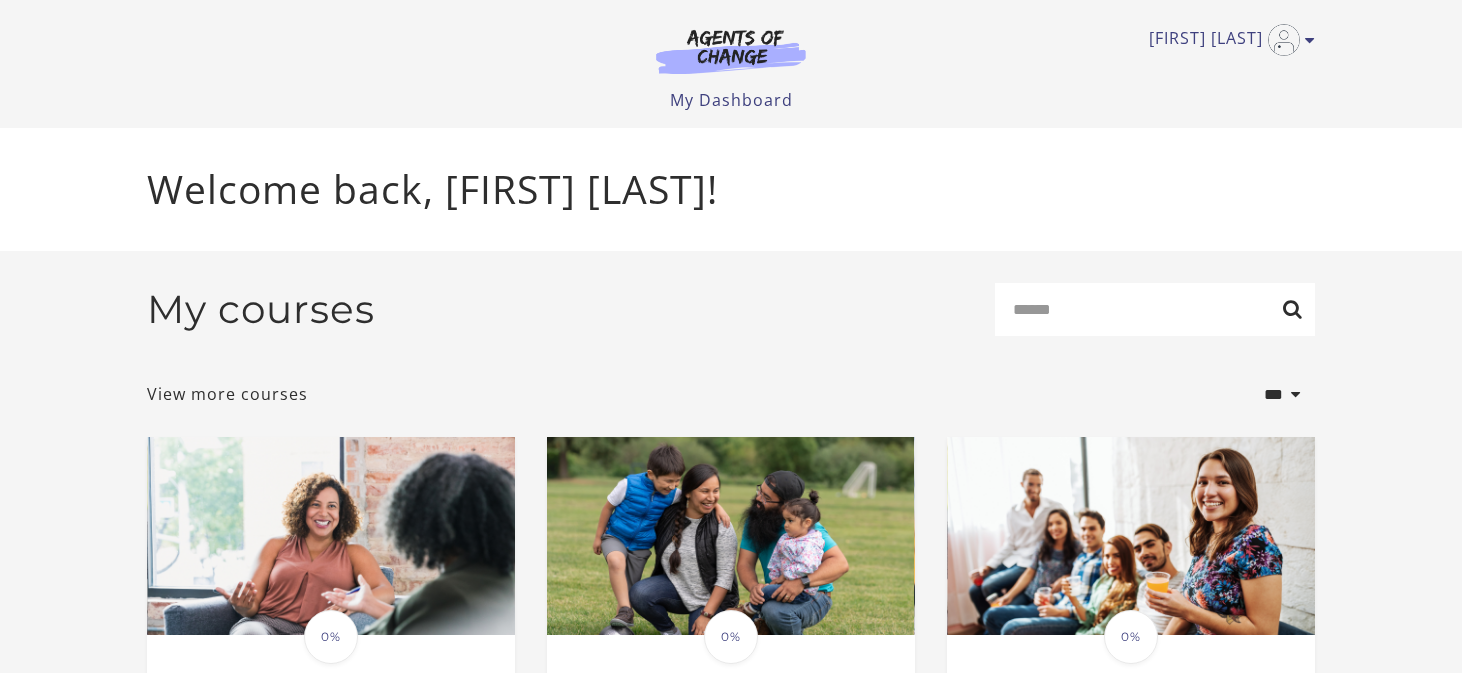 scroll, scrollTop: 0, scrollLeft: 0, axis: both 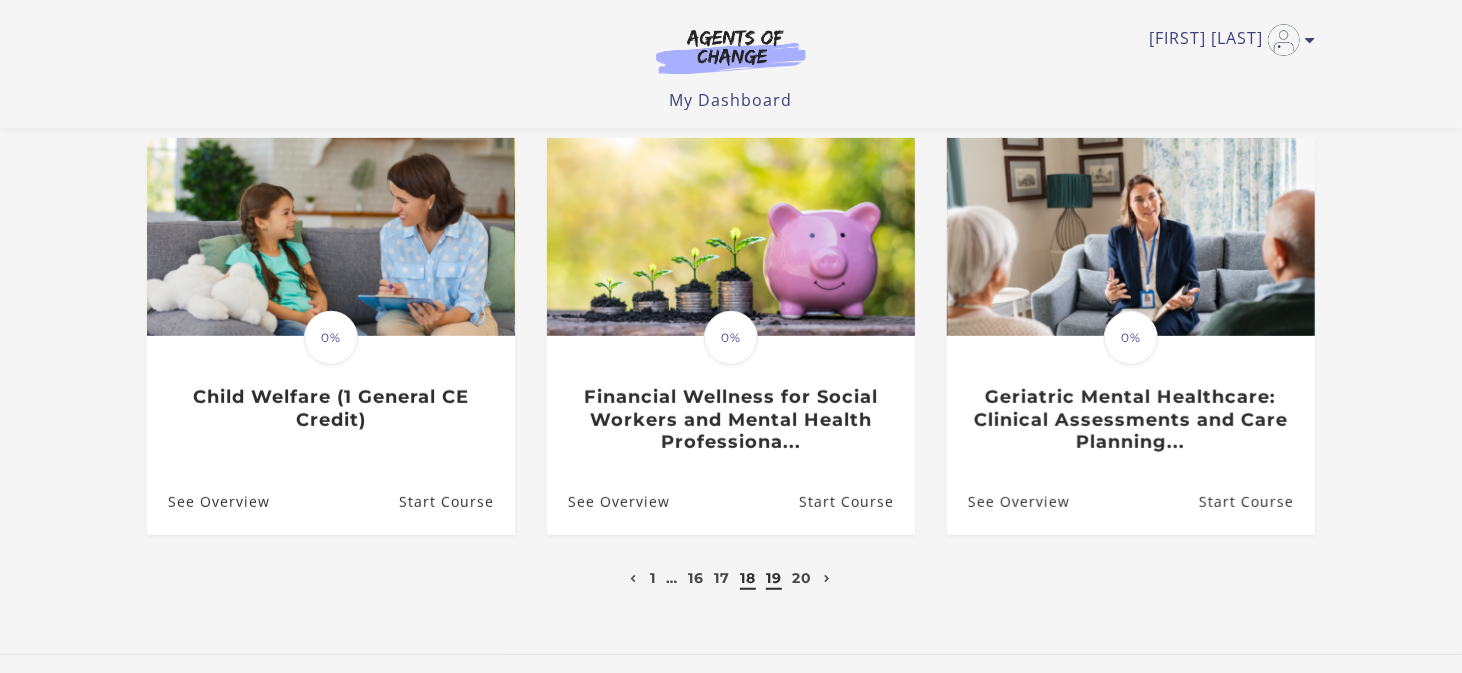 click on "19" at bounding box center (774, 578) 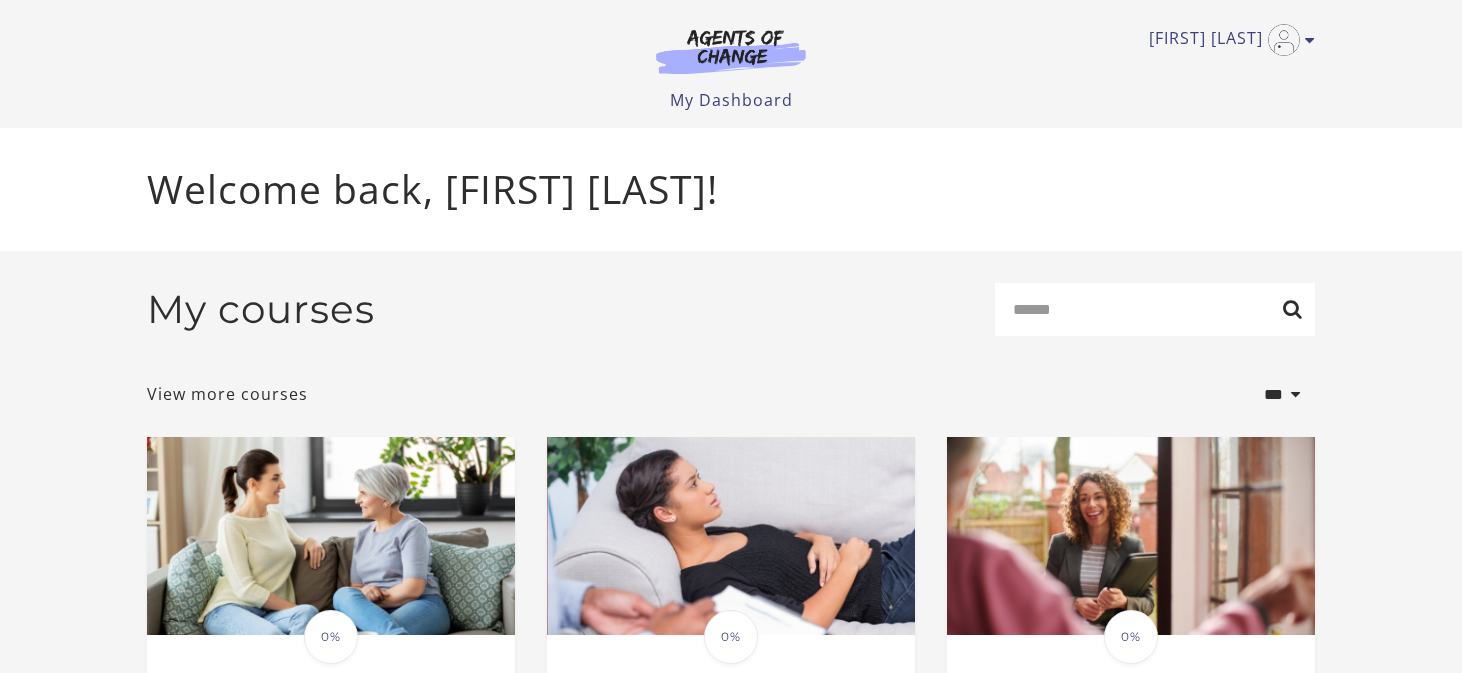 scroll, scrollTop: 0, scrollLeft: 0, axis: both 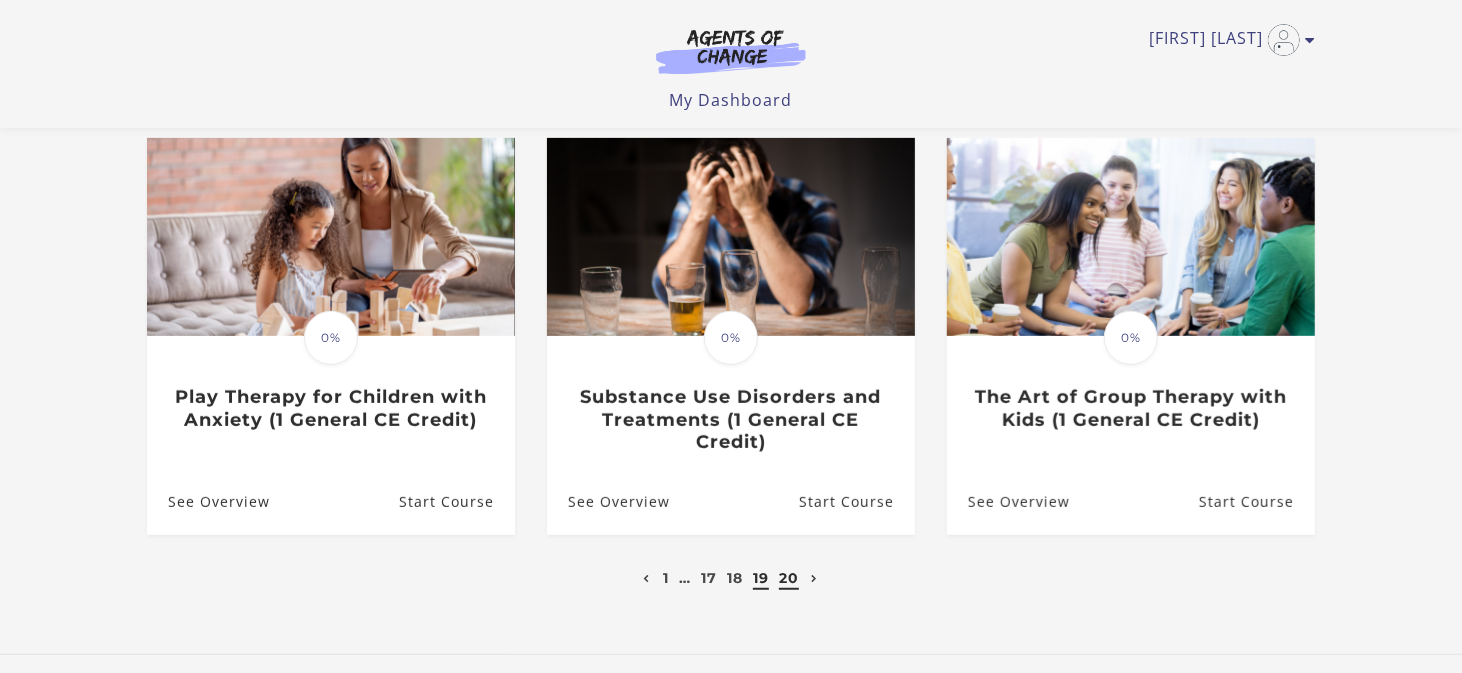 click on "20" at bounding box center (789, 578) 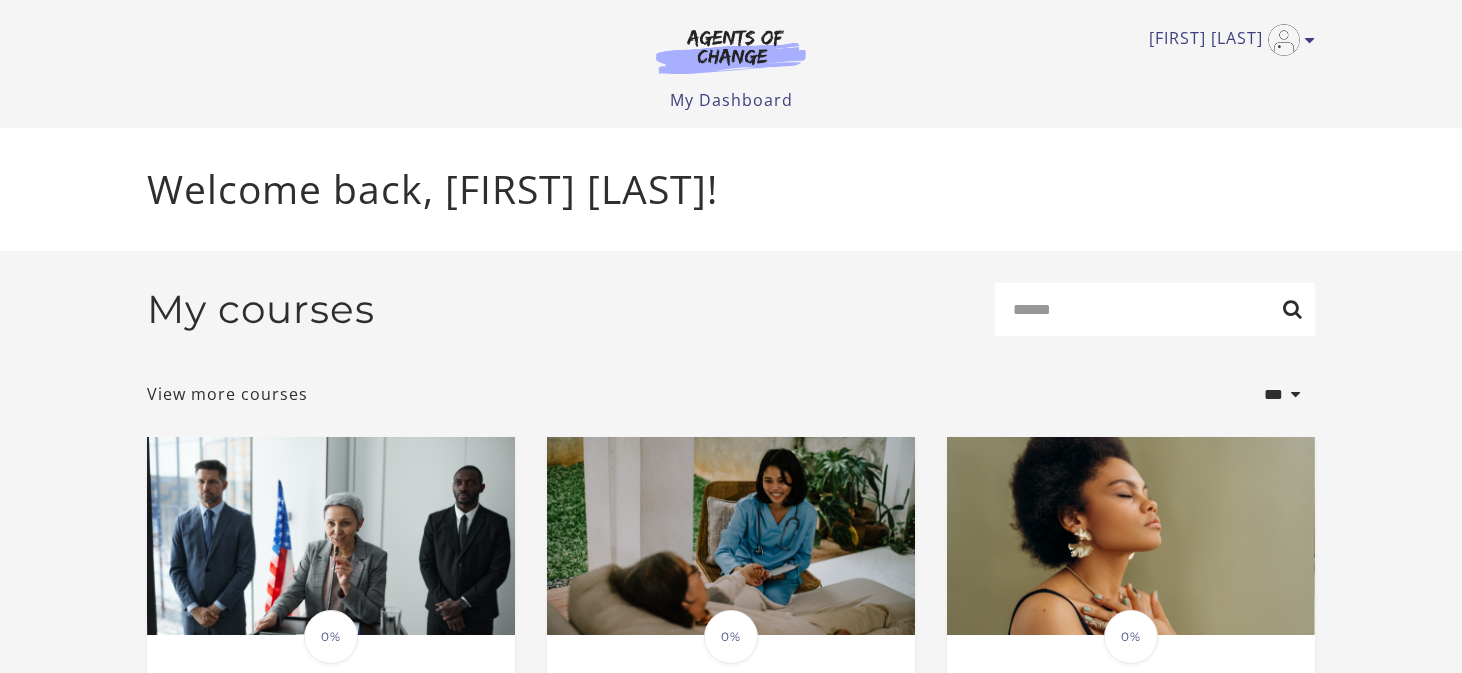 scroll, scrollTop: 0, scrollLeft: 0, axis: both 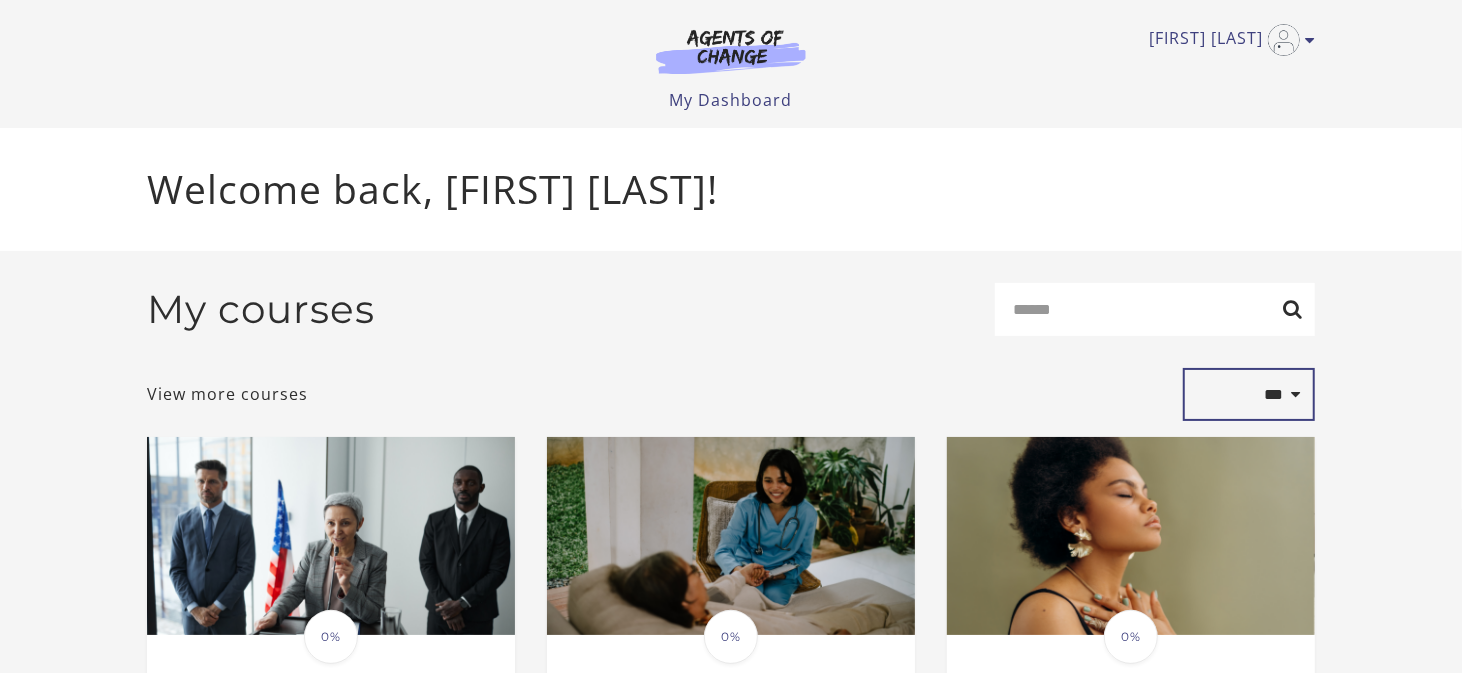 click on "**********" at bounding box center (1249, 395) 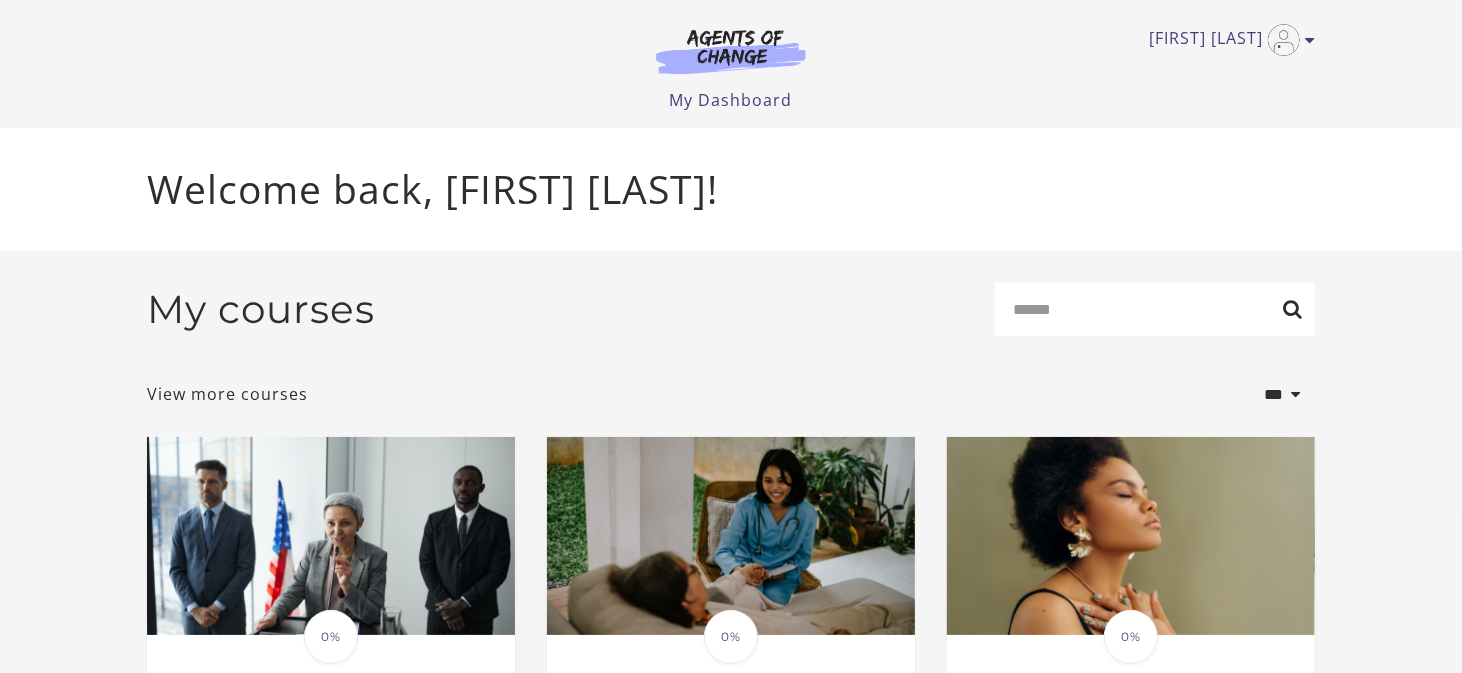 click on "My courses
Search" at bounding box center (731, 317) 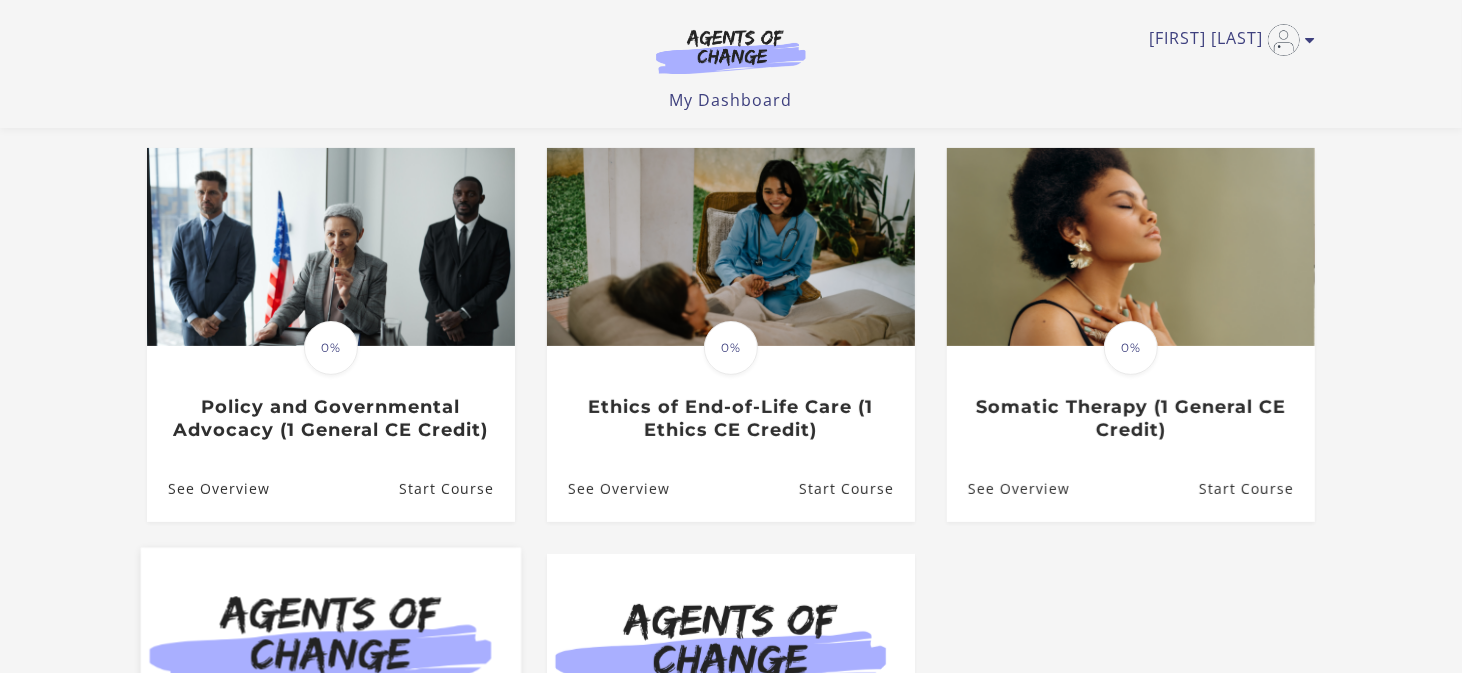 scroll, scrollTop: 100, scrollLeft: 0, axis: vertical 